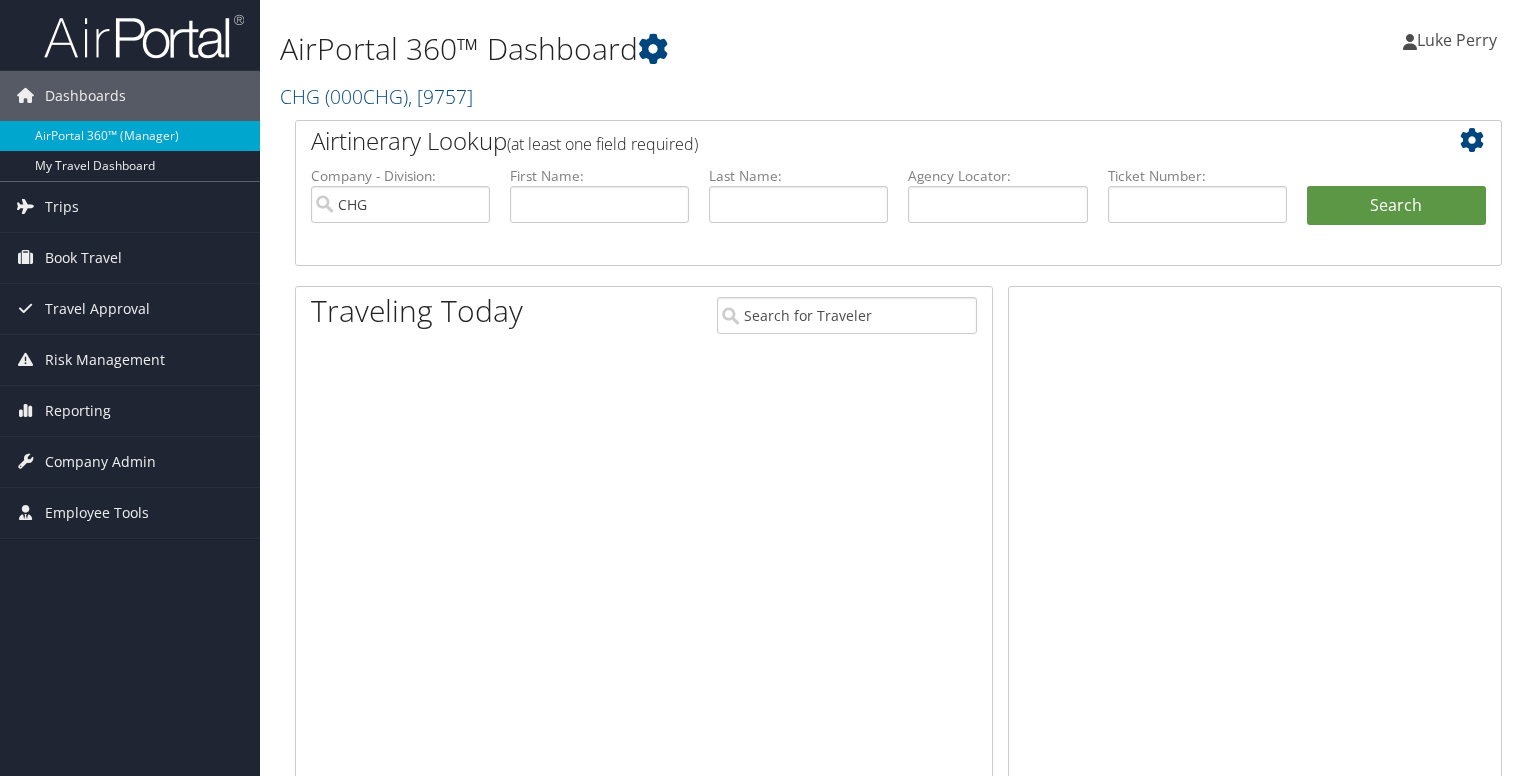 scroll, scrollTop: 0, scrollLeft: 0, axis: both 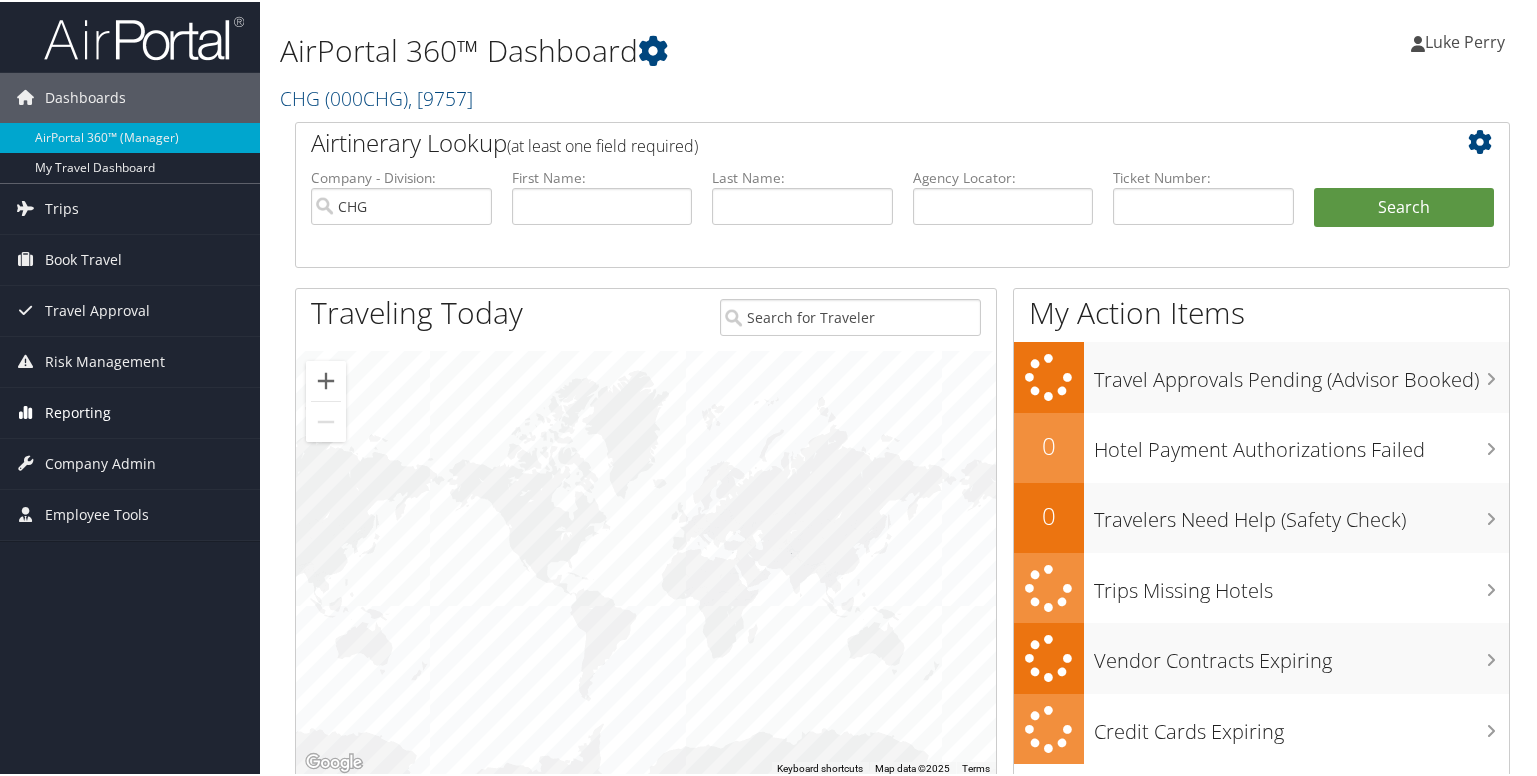 click on "Reporting" at bounding box center [78, 411] 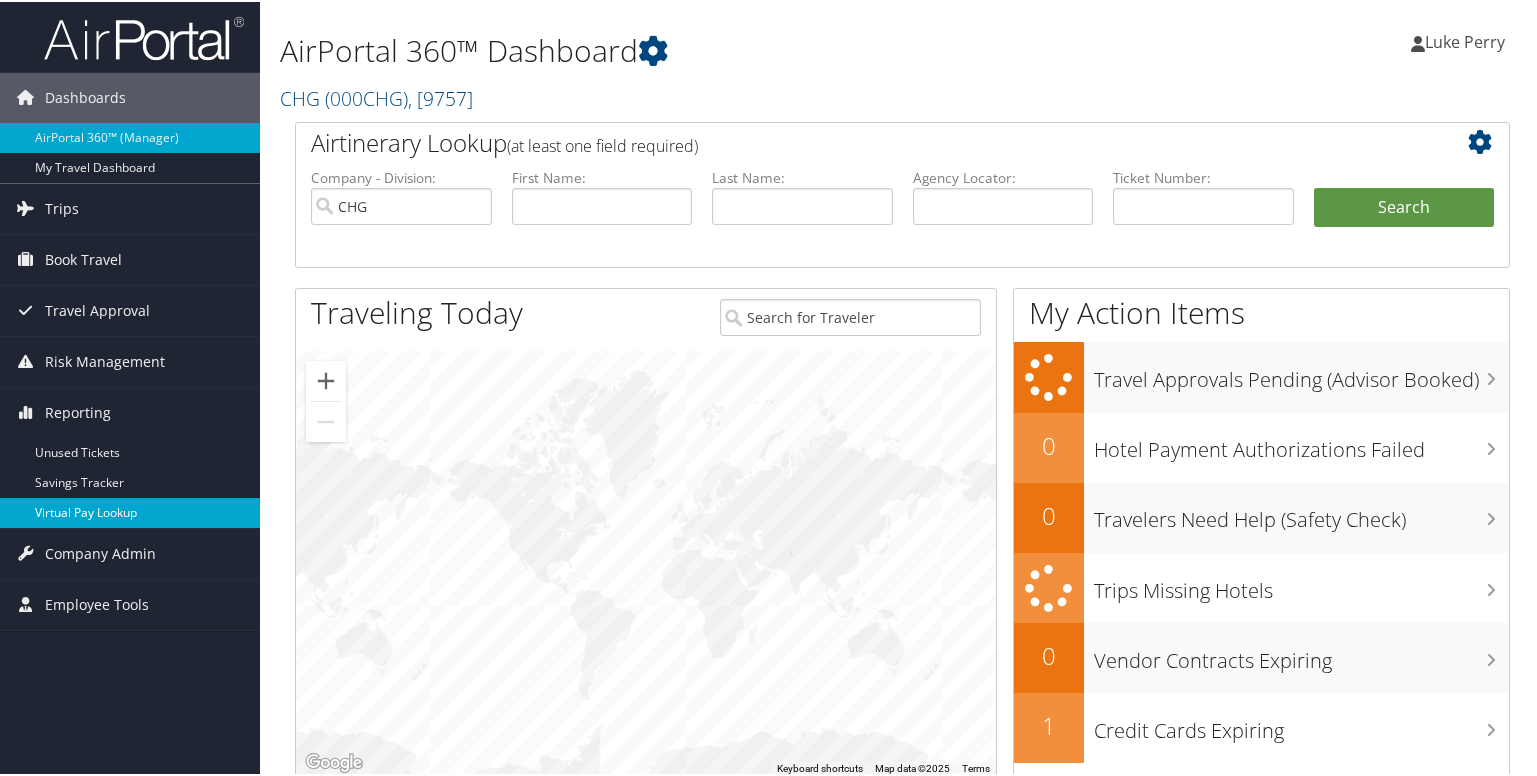 click on "Virtual Pay Lookup" at bounding box center (130, 511) 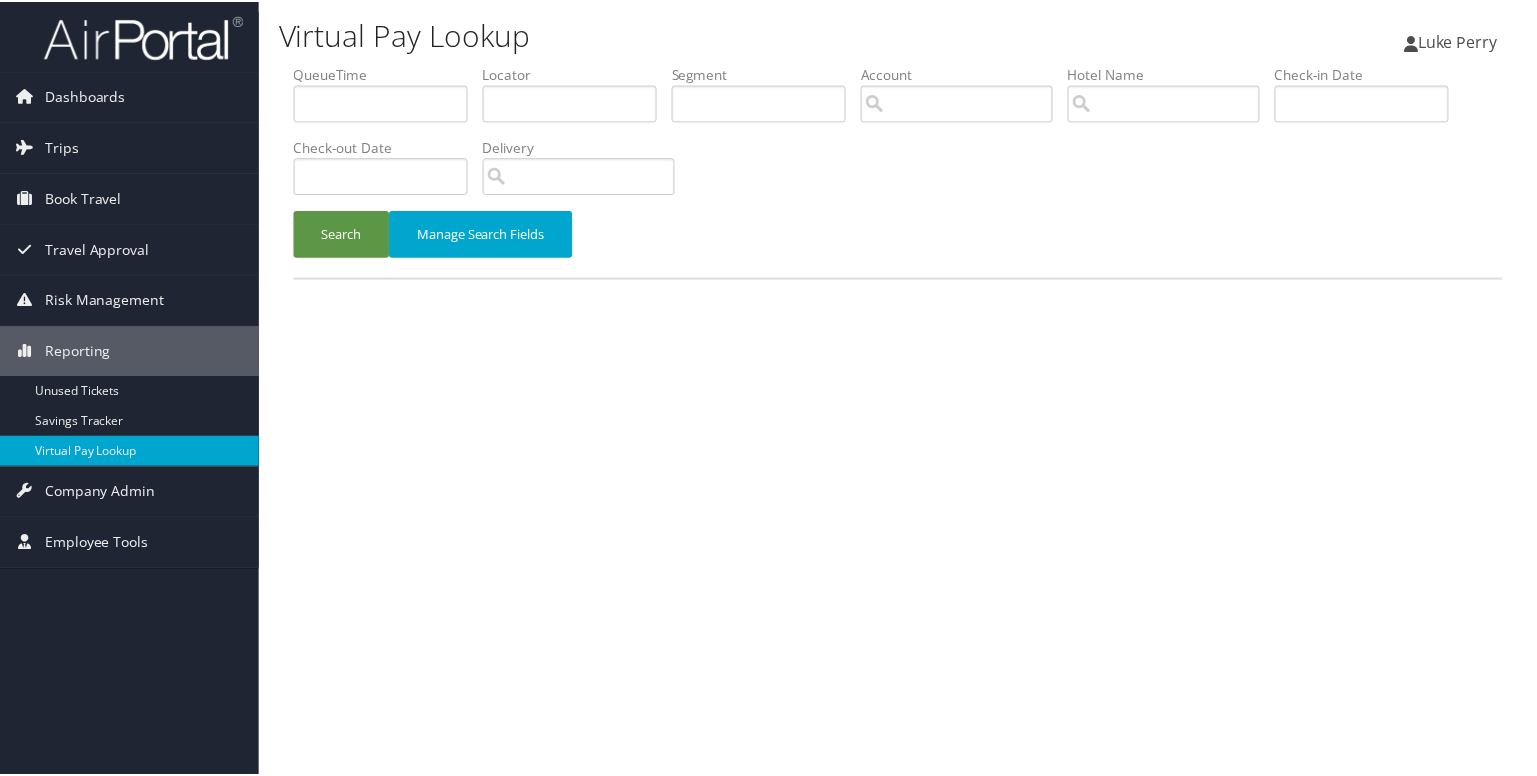 scroll, scrollTop: 0, scrollLeft: 0, axis: both 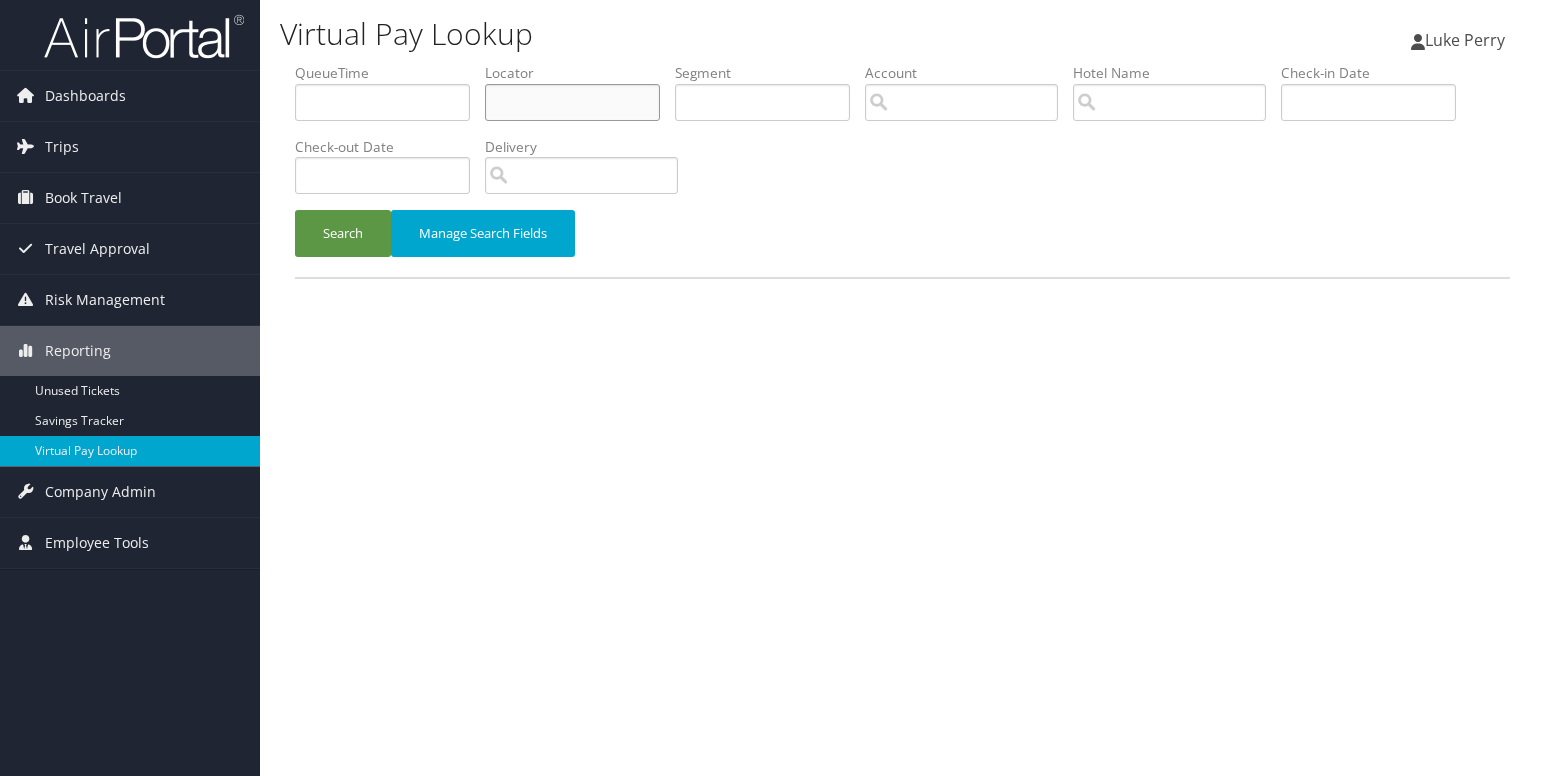 click at bounding box center (572, 102) 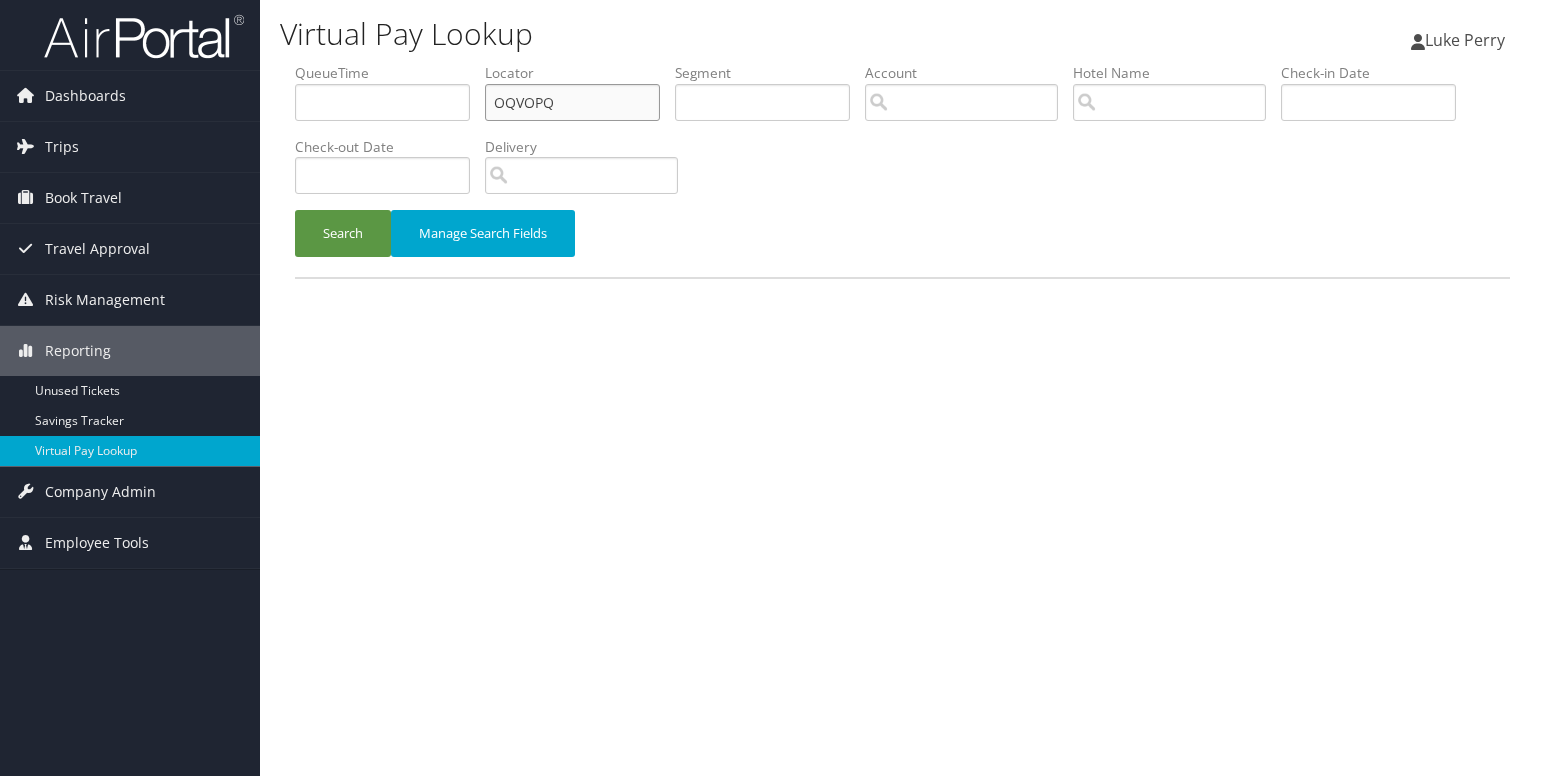type on "OQVOPQ" 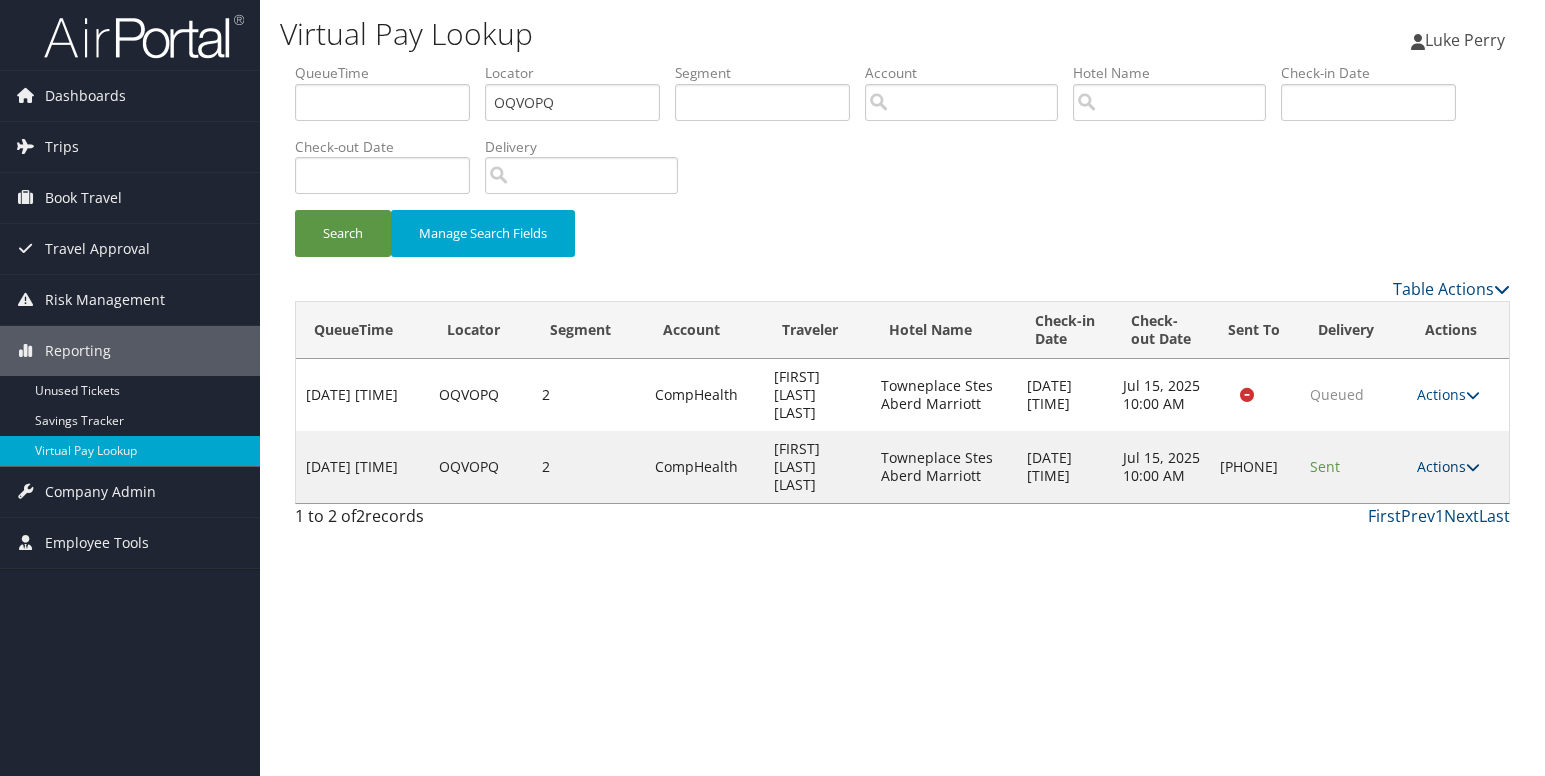 click at bounding box center [1473, 467] 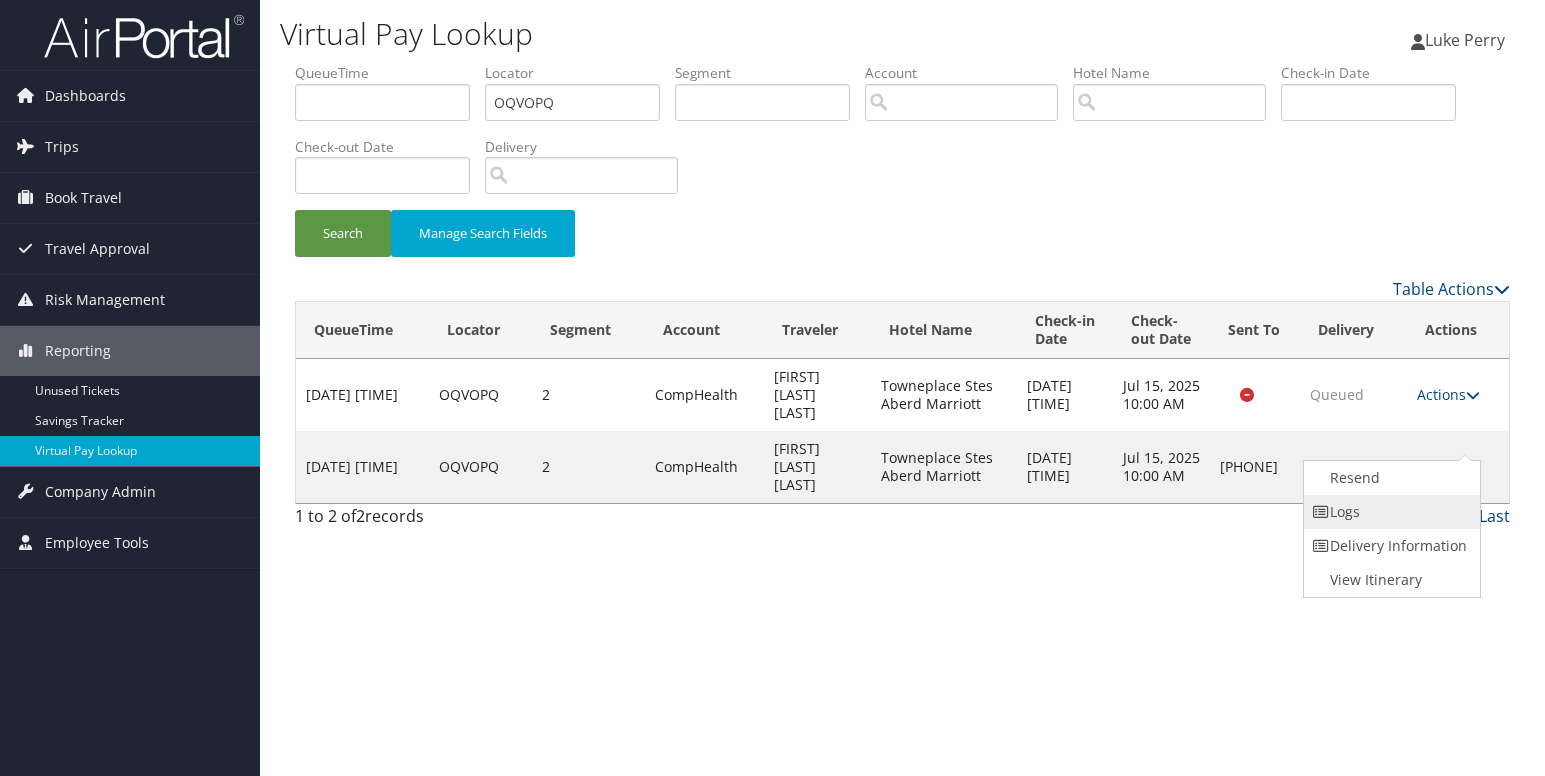 click on "Logs" at bounding box center [1389, 512] 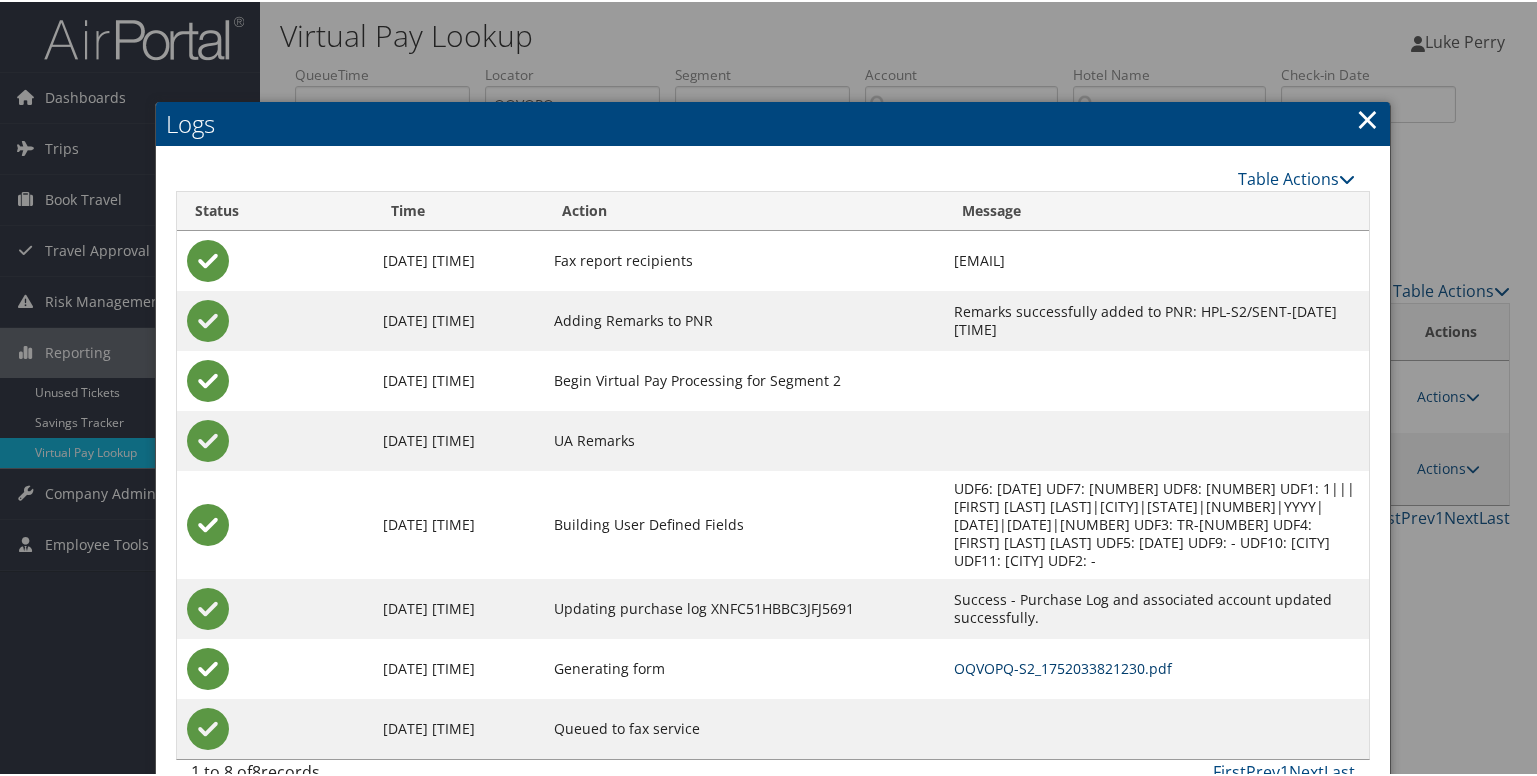 click on "OQVOPQ-S2_1752033821230.pdf" at bounding box center (1063, 666) 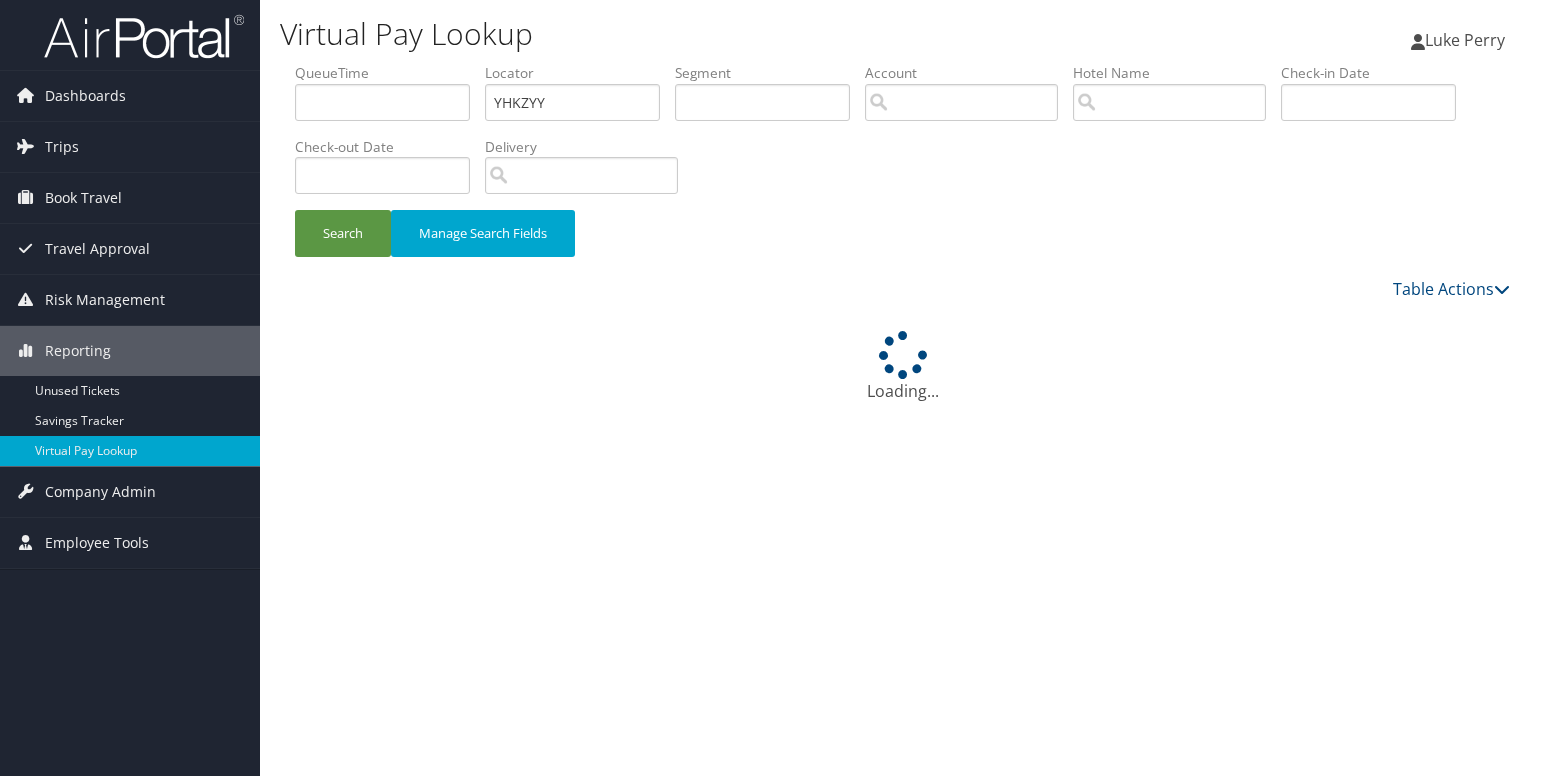 scroll, scrollTop: 0, scrollLeft: 0, axis: both 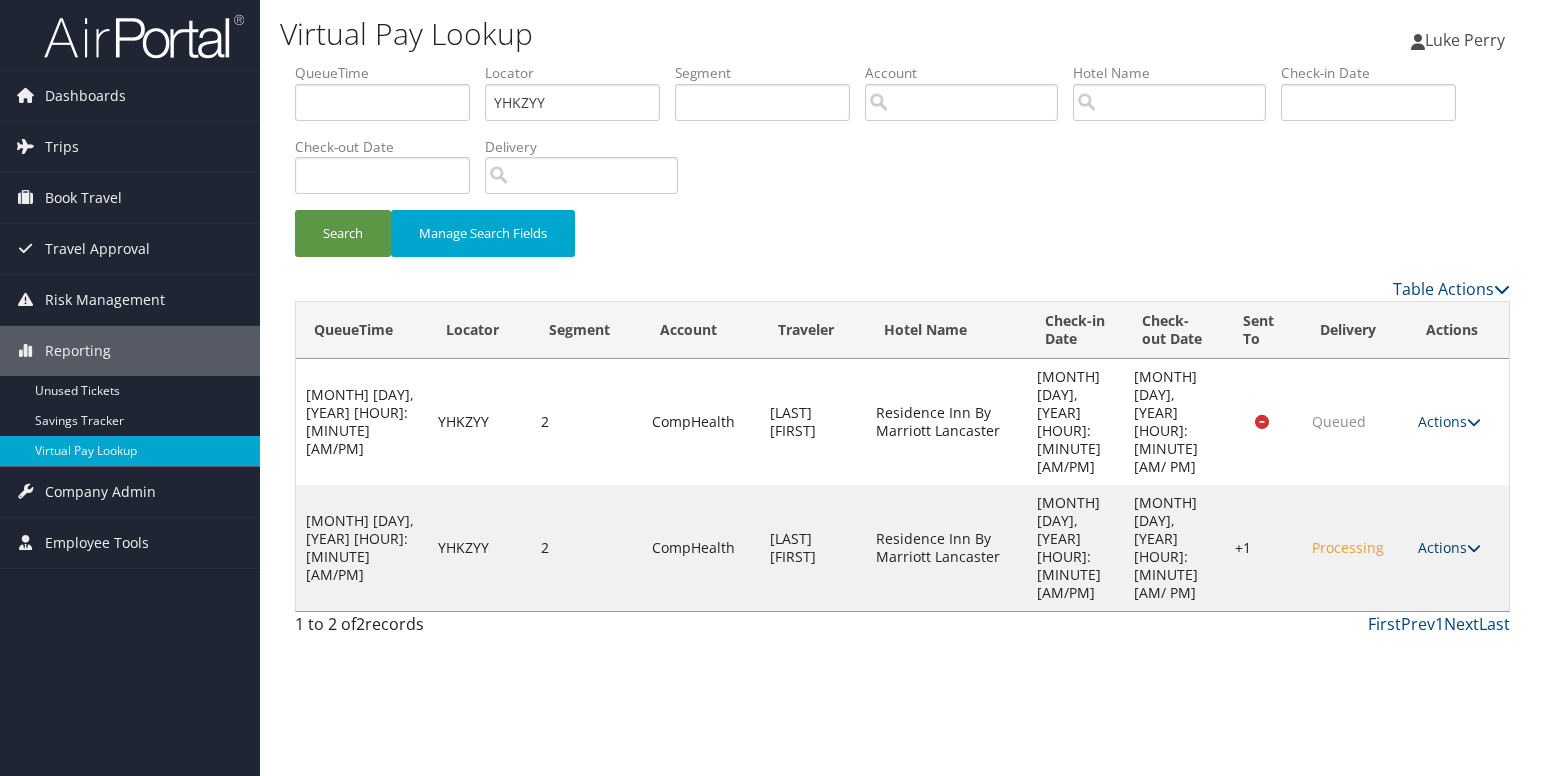 click on "Actions" at bounding box center (1449, 547) 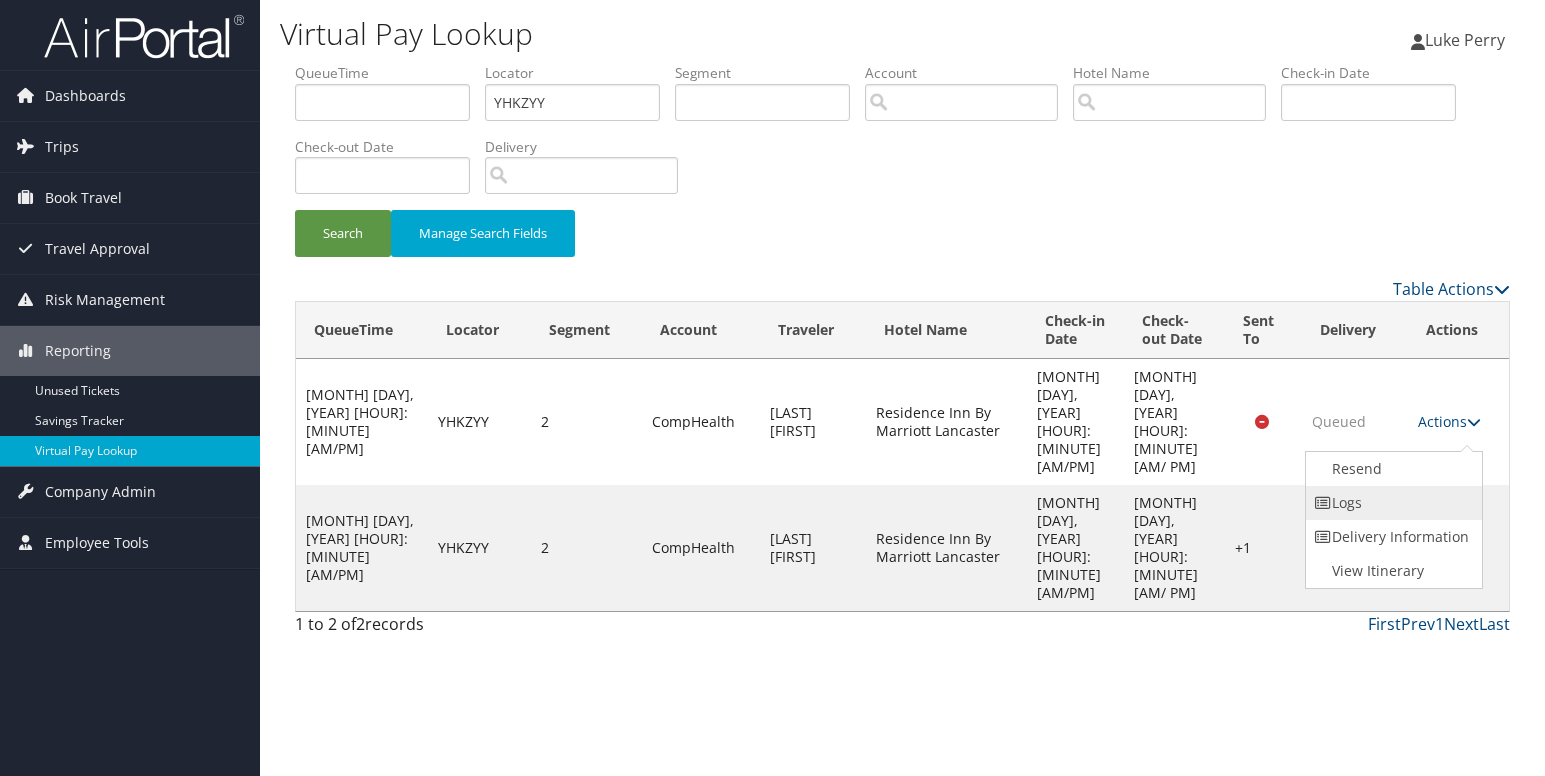 click on "Logs" at bounding box center [1391, 503] 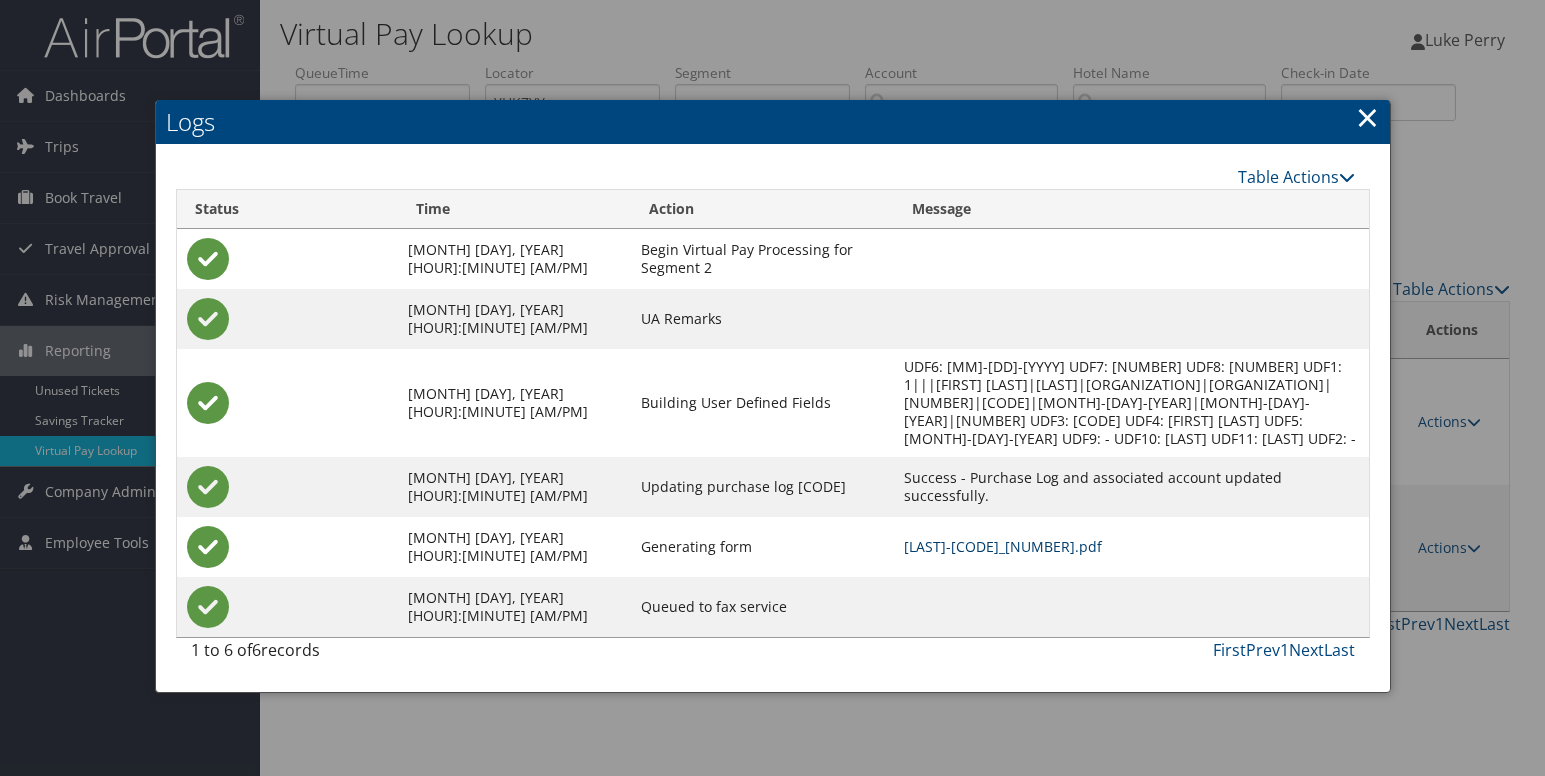 click on "YHKZYY-S2_1753329921481.pdf" at bounding box center (1003, 546) 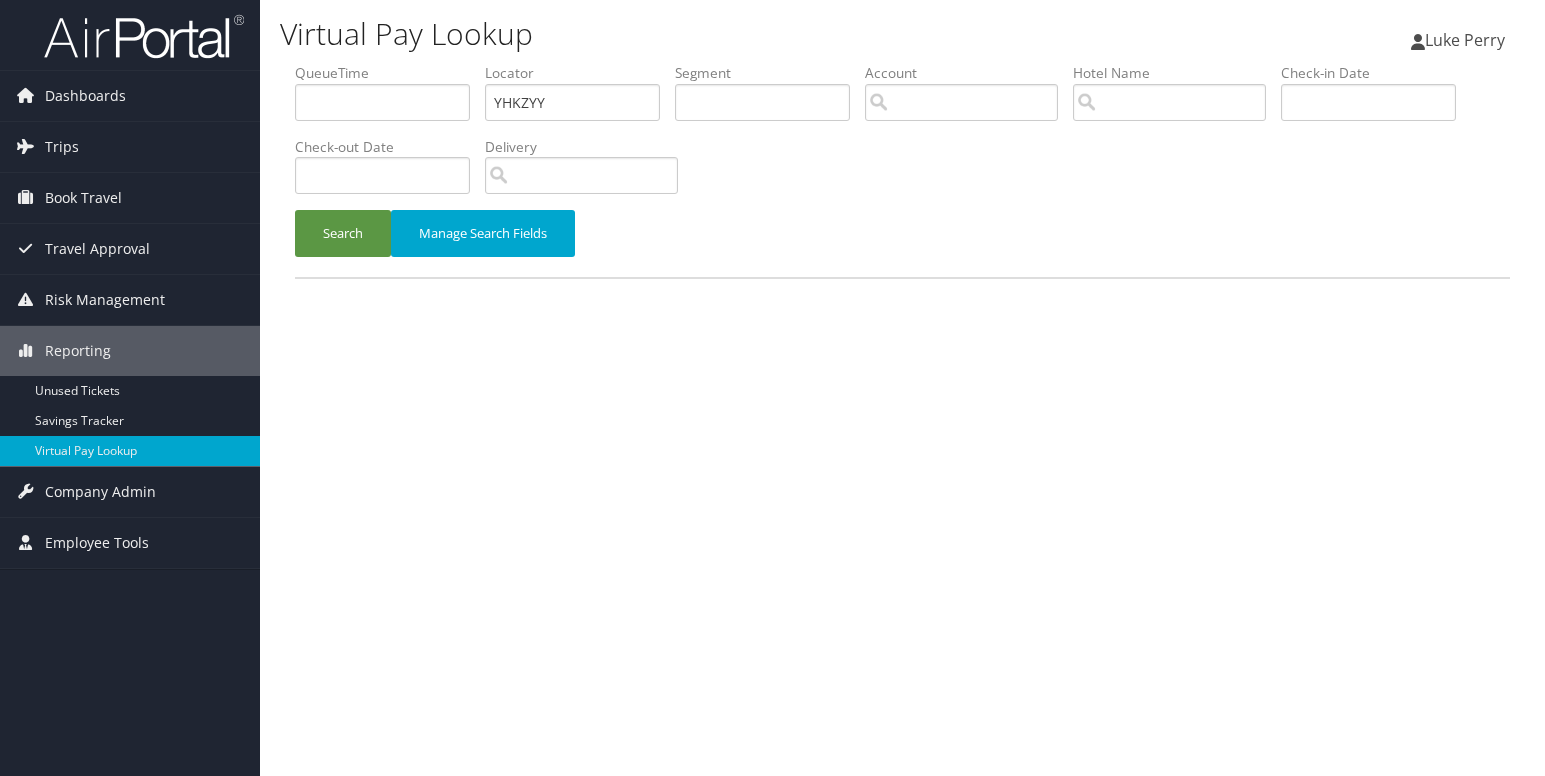 scroll, scrollTop: 0, scrollLeft: 0, axis: both 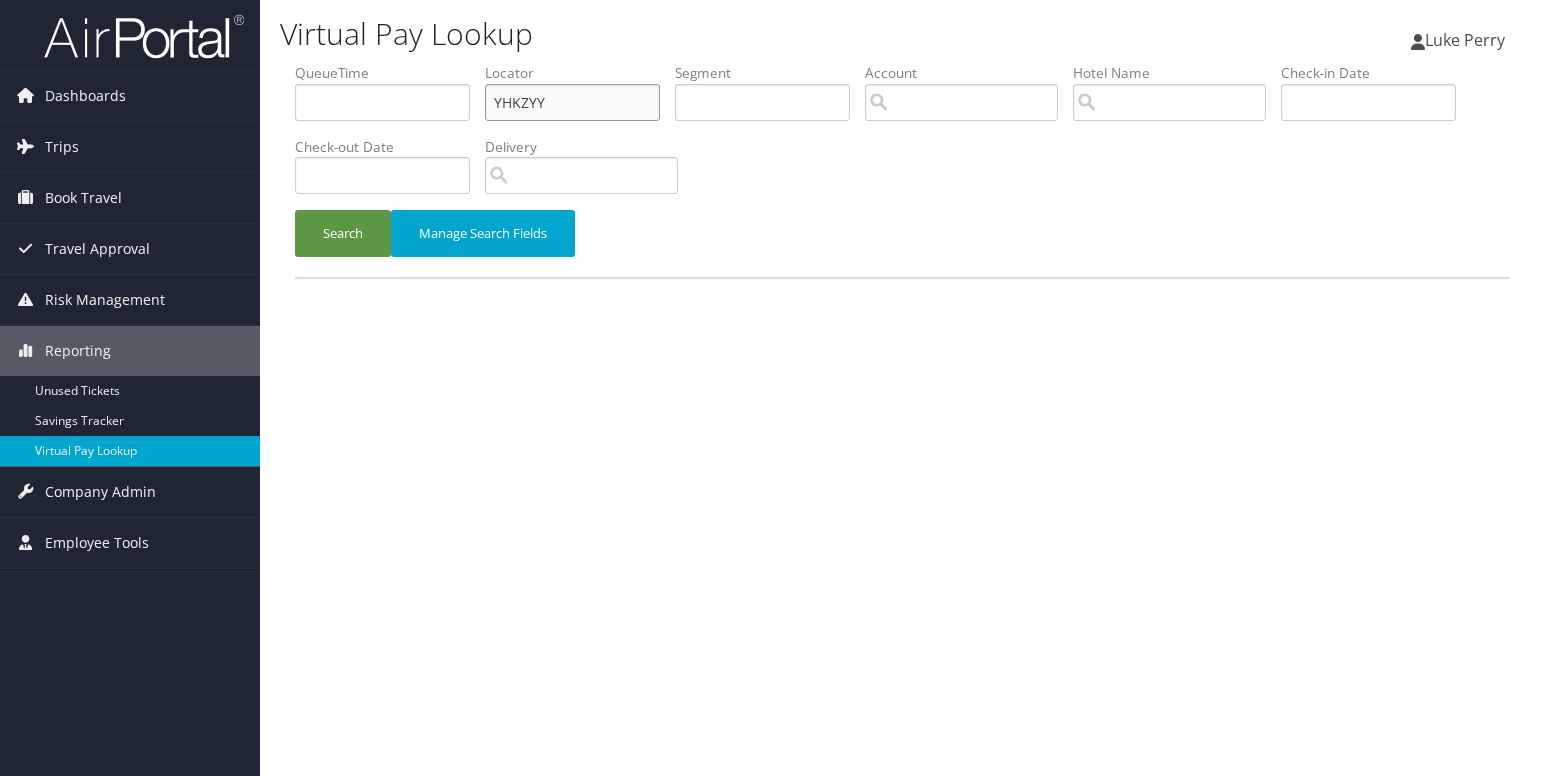 click on "YHKZYY" at bounding box center (572, 102) 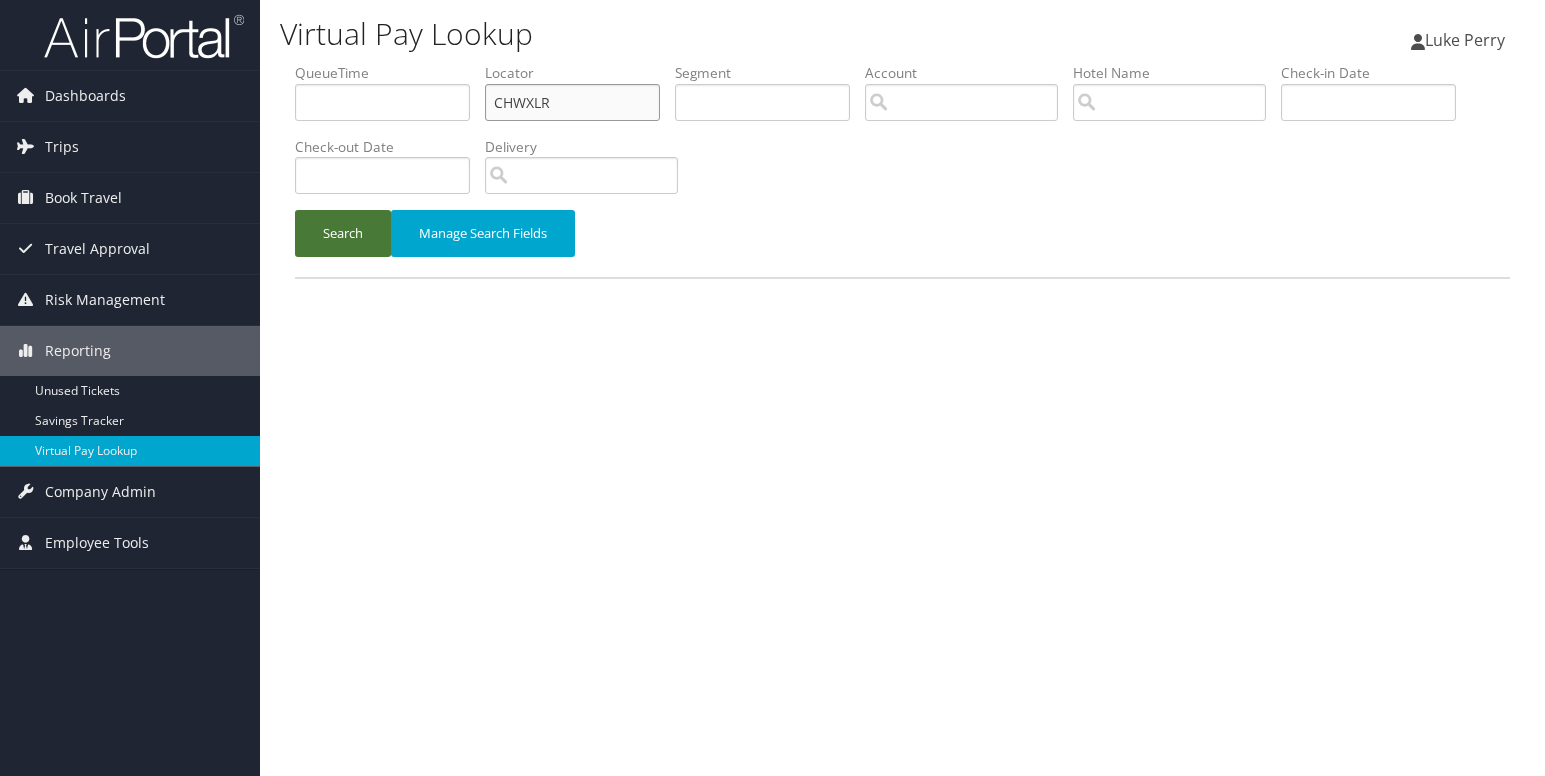 type on "CHWXLR" 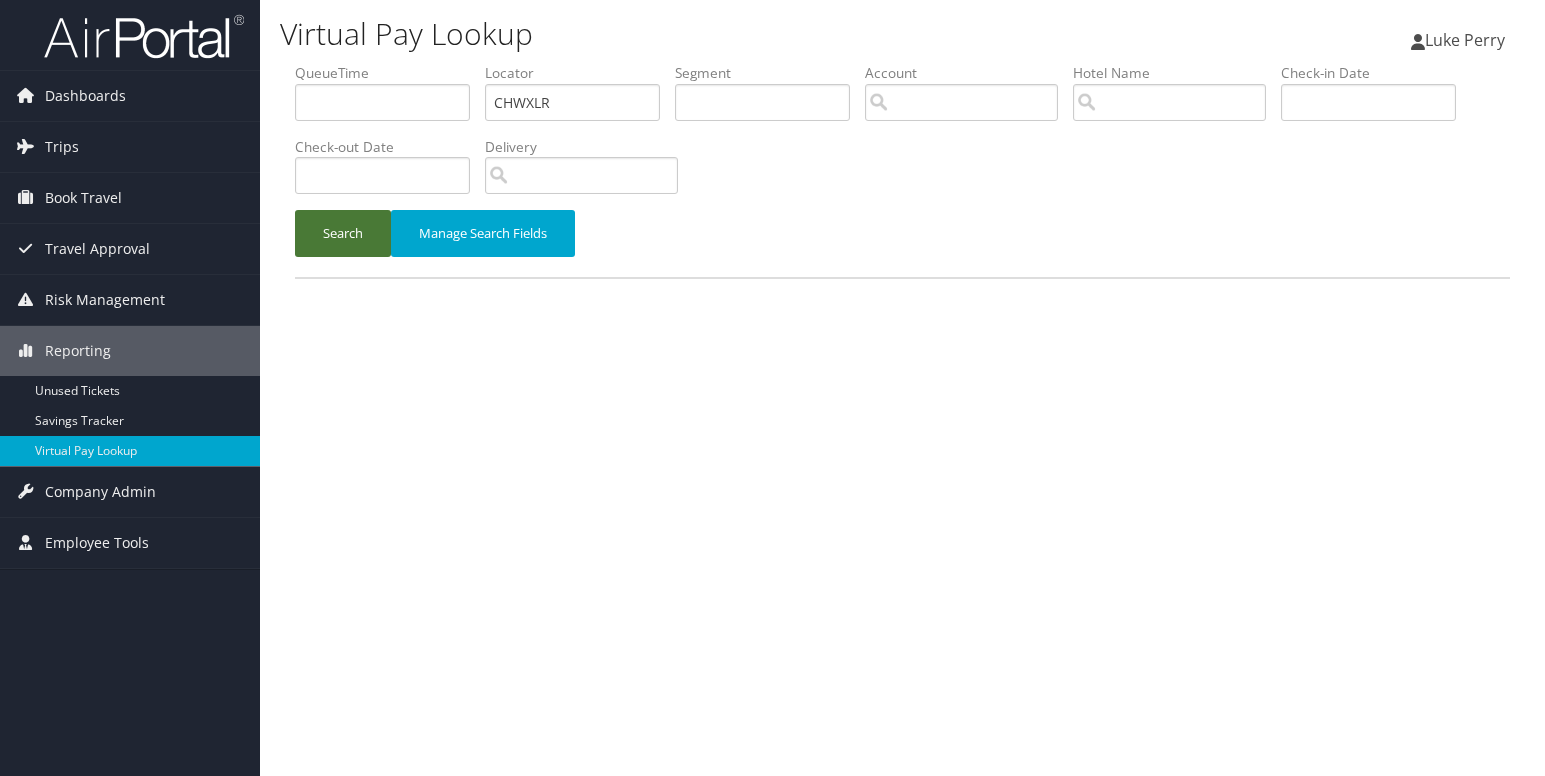 click on "Search" at bounding box center (343, 233) 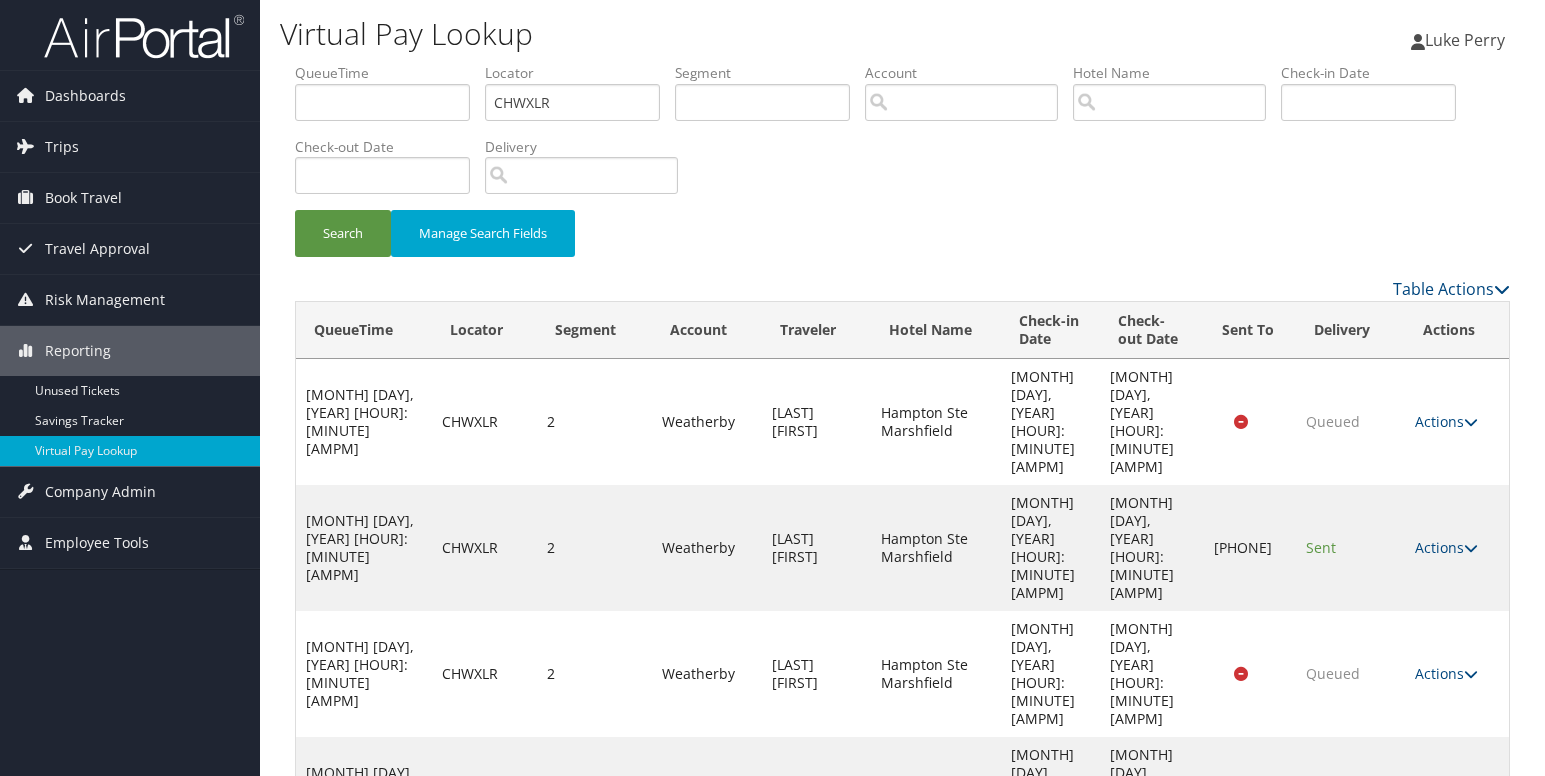 click on "Actions" at bounding box center (1446, 1051) 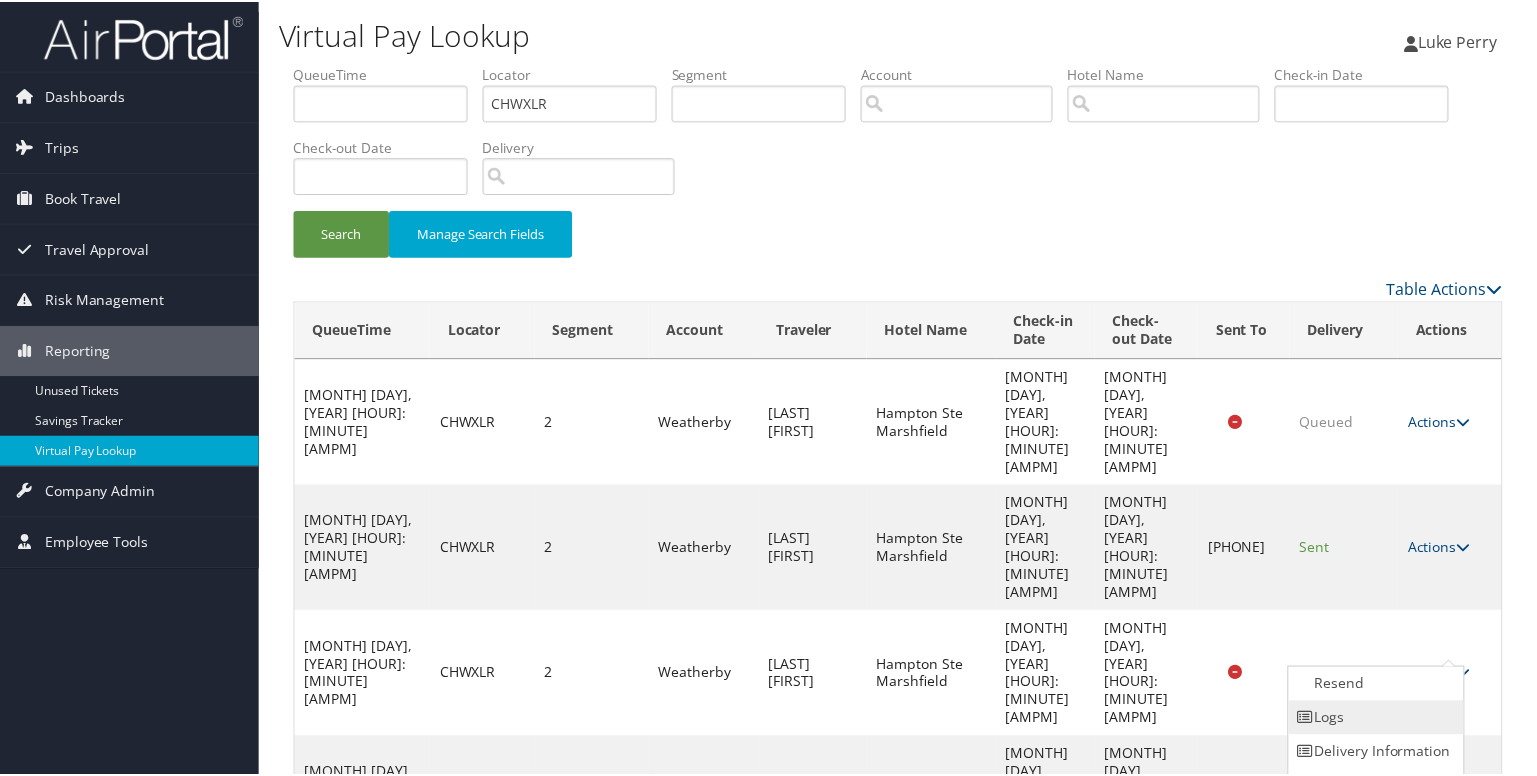 scroll, scrollTop: 29, scrollLeft: 0, axis: vertical 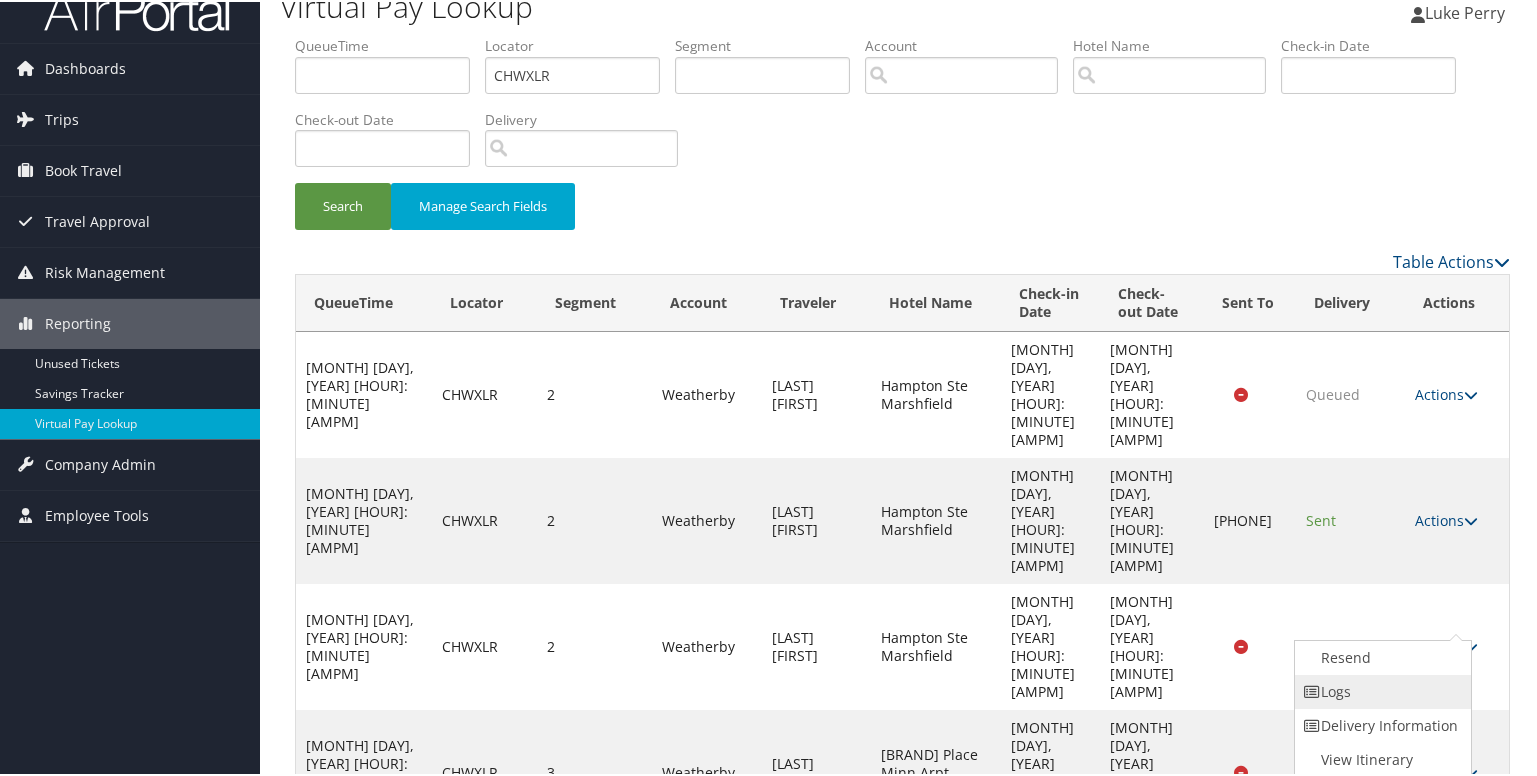 click on "Logs" at bounding box center (1380, 690) 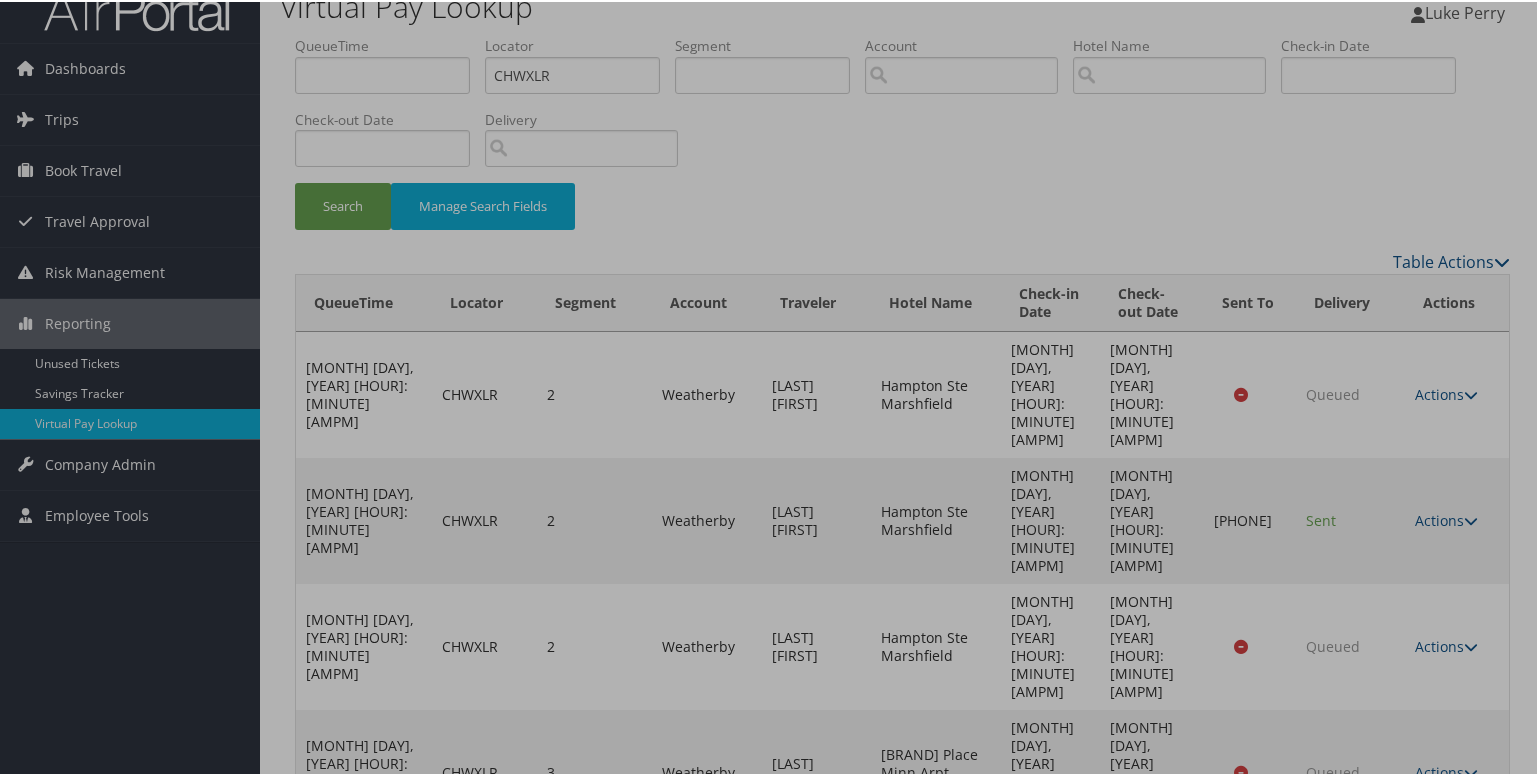 scroll, scrollTop: 0, scrollLeft: 0, axis: both 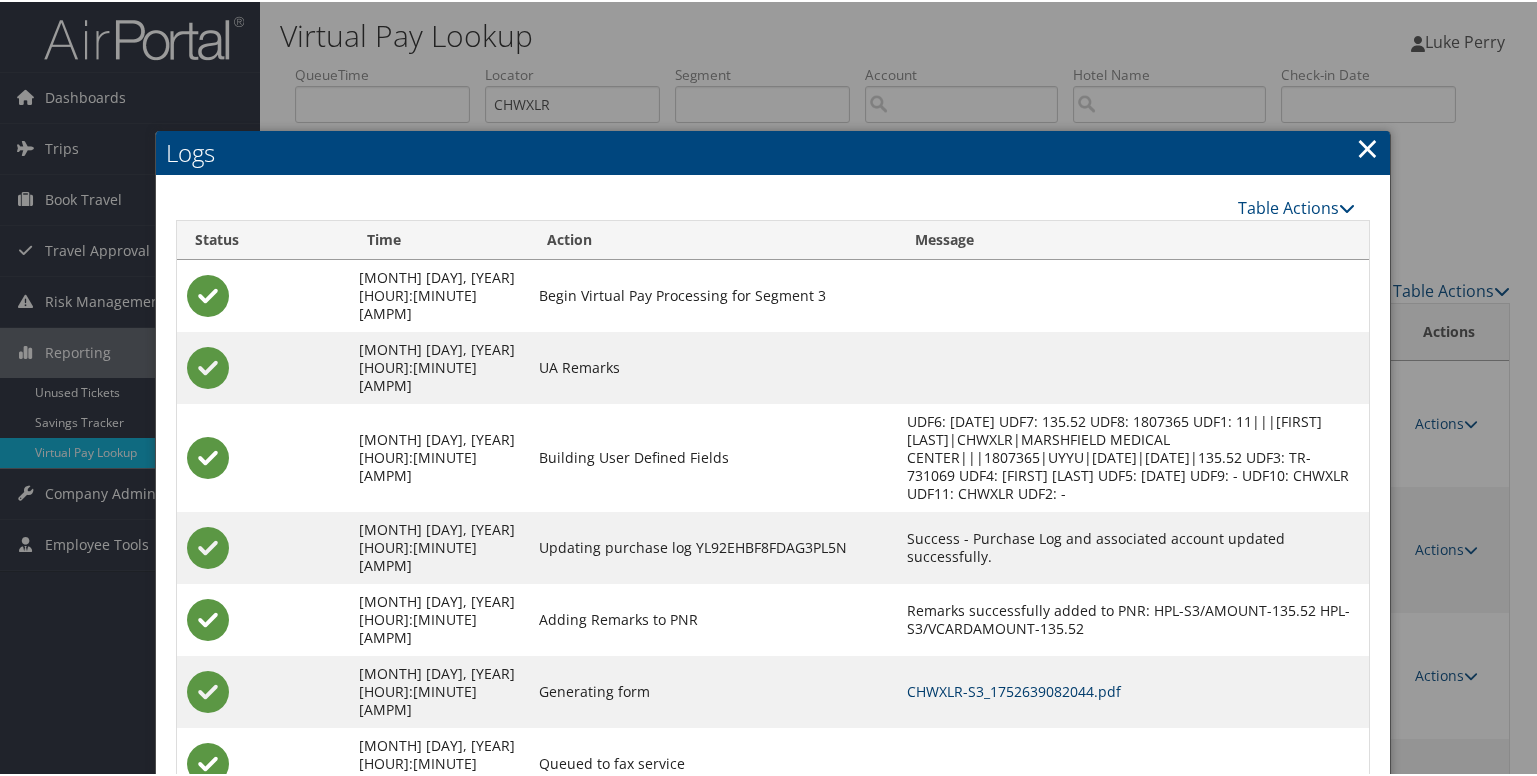 click on "CHWXLR-S3_1752639082044.pdf" at bounding box center (1014, 689) 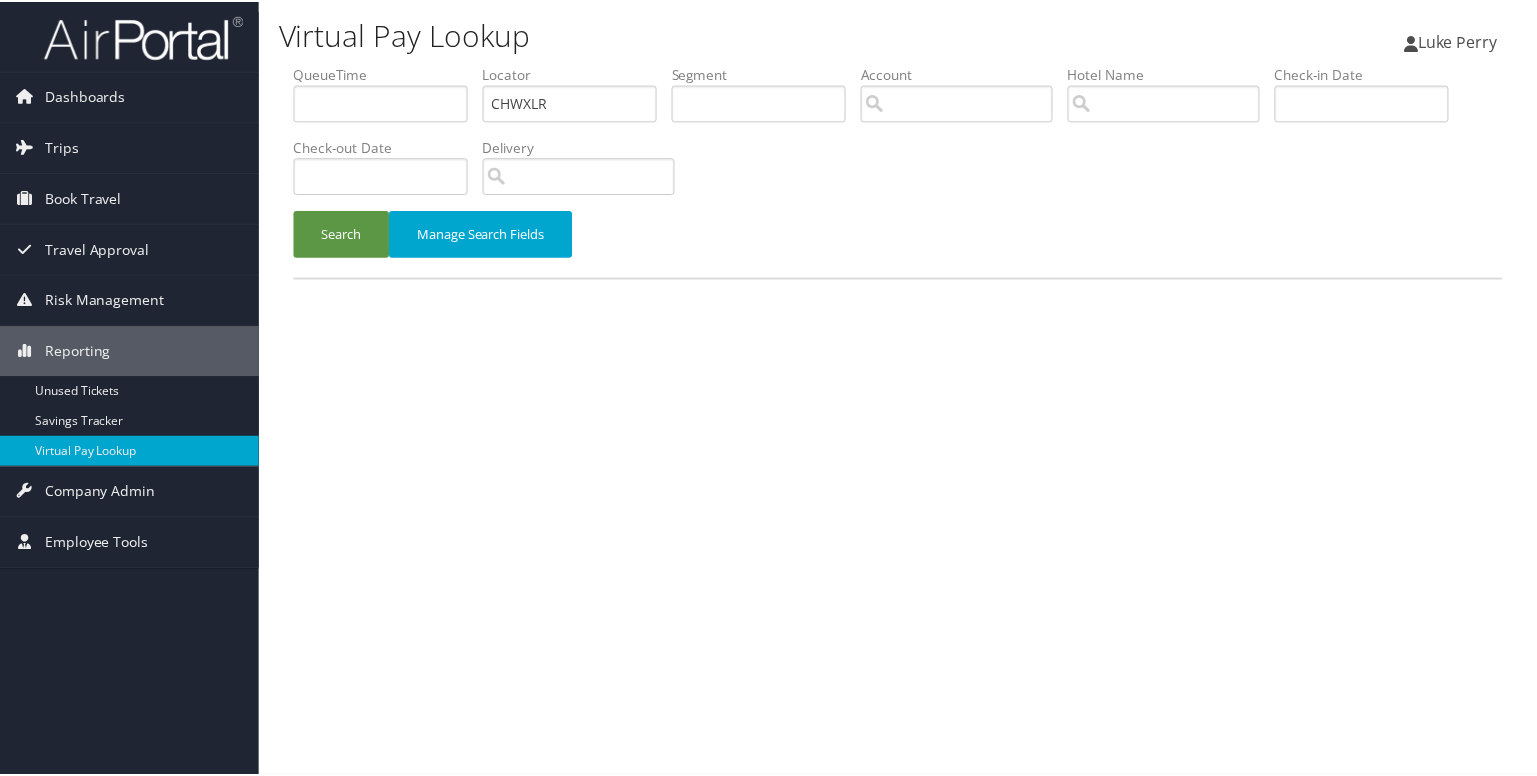 scroll, scrollTop: 0, scrollLeft: 0, axis: both 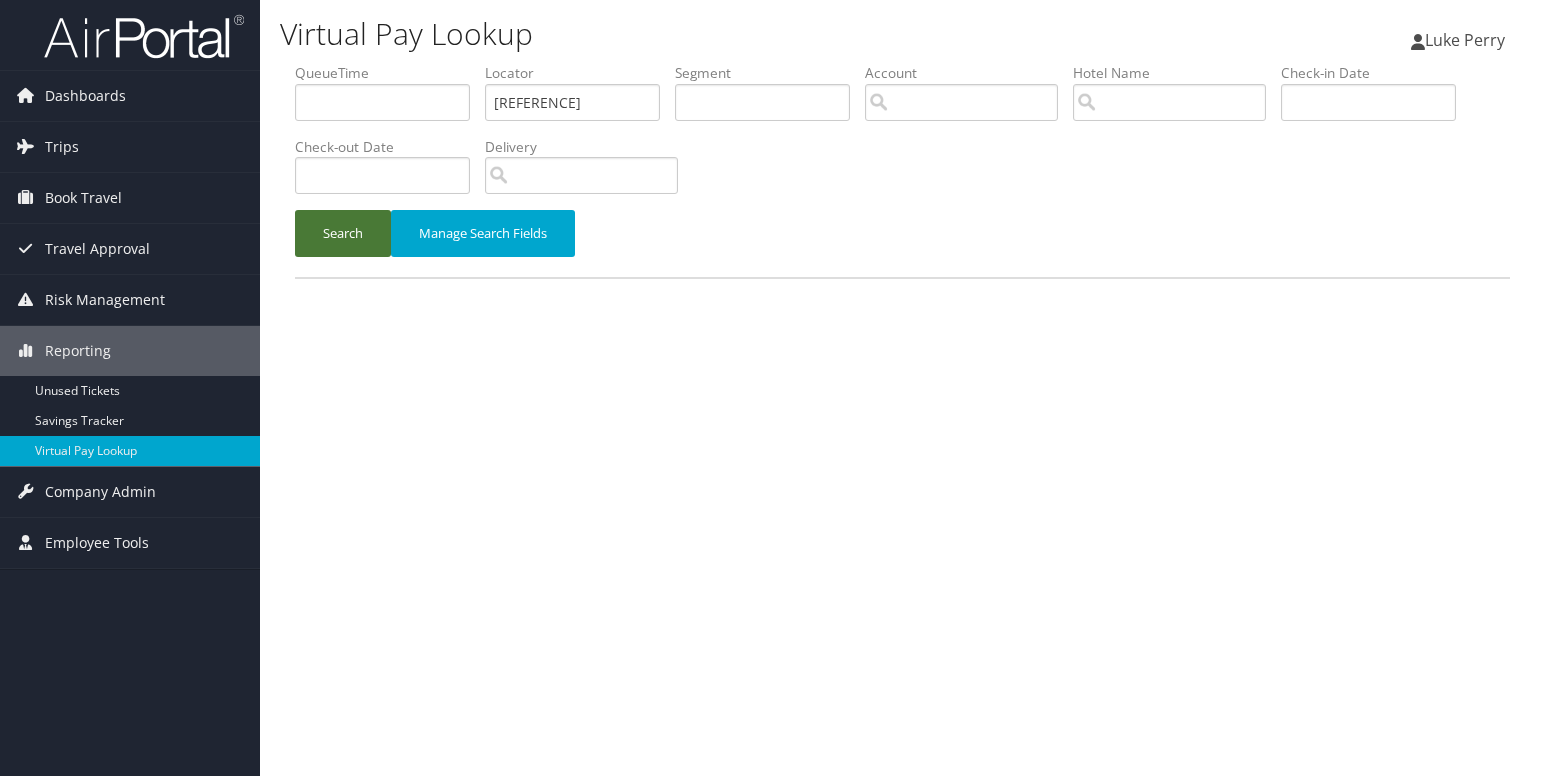 type on "[REFERENCE]" 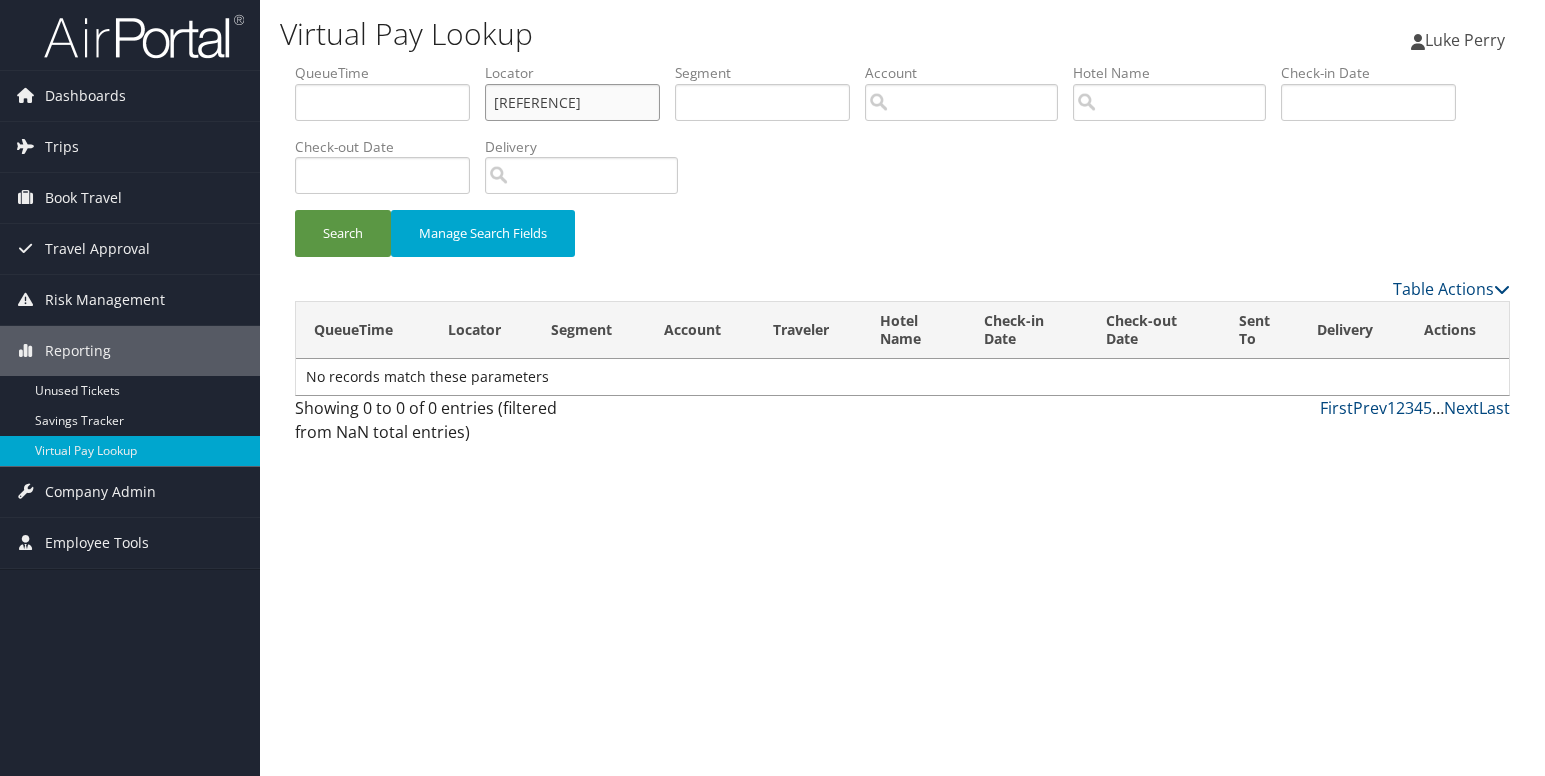 drag, startPoint x: 599, startPoint y: 98, endPoint x: 427, endPoint y: 119, distance: 173.27724 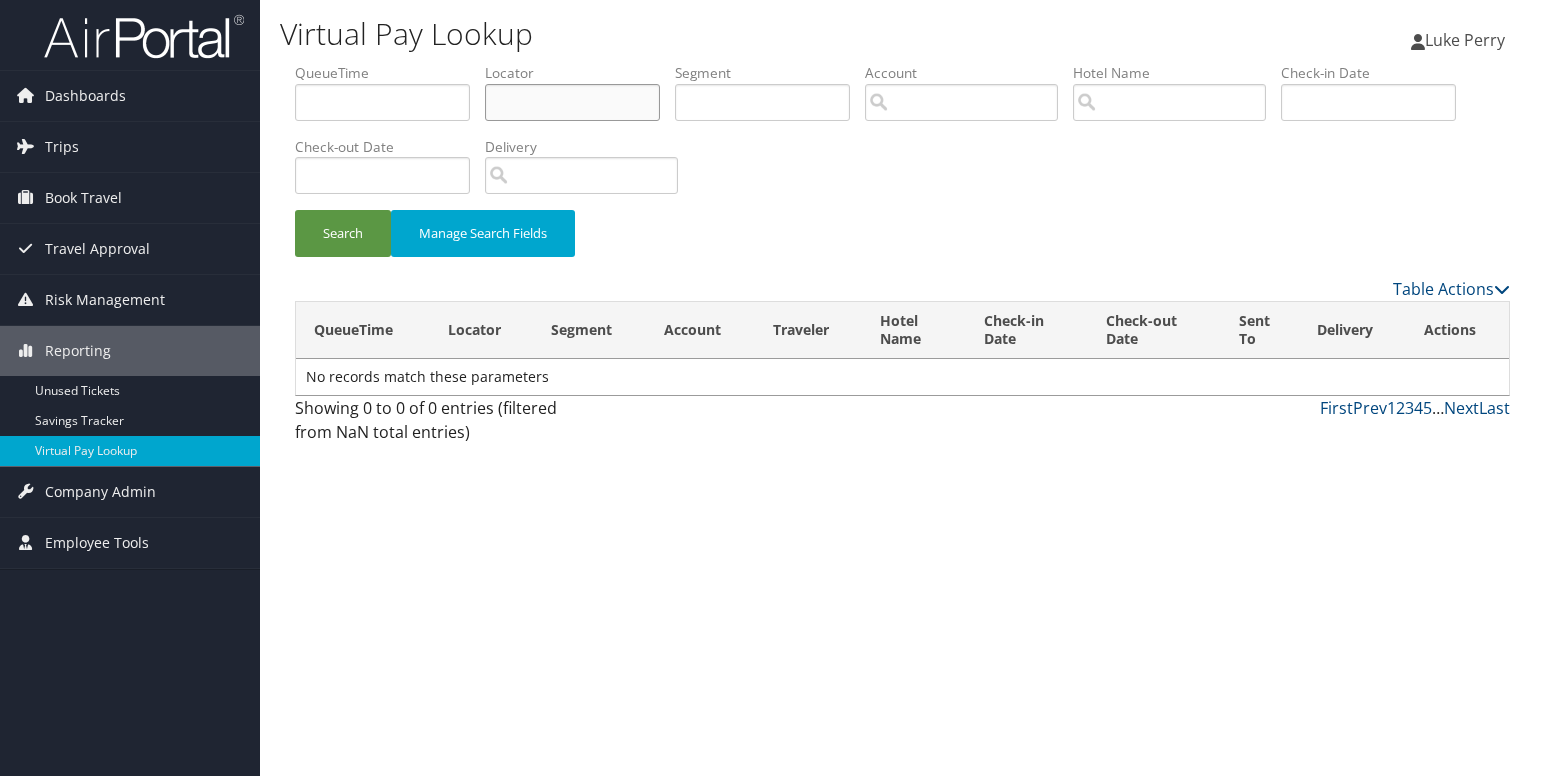 click at bounding box center [572, 102] 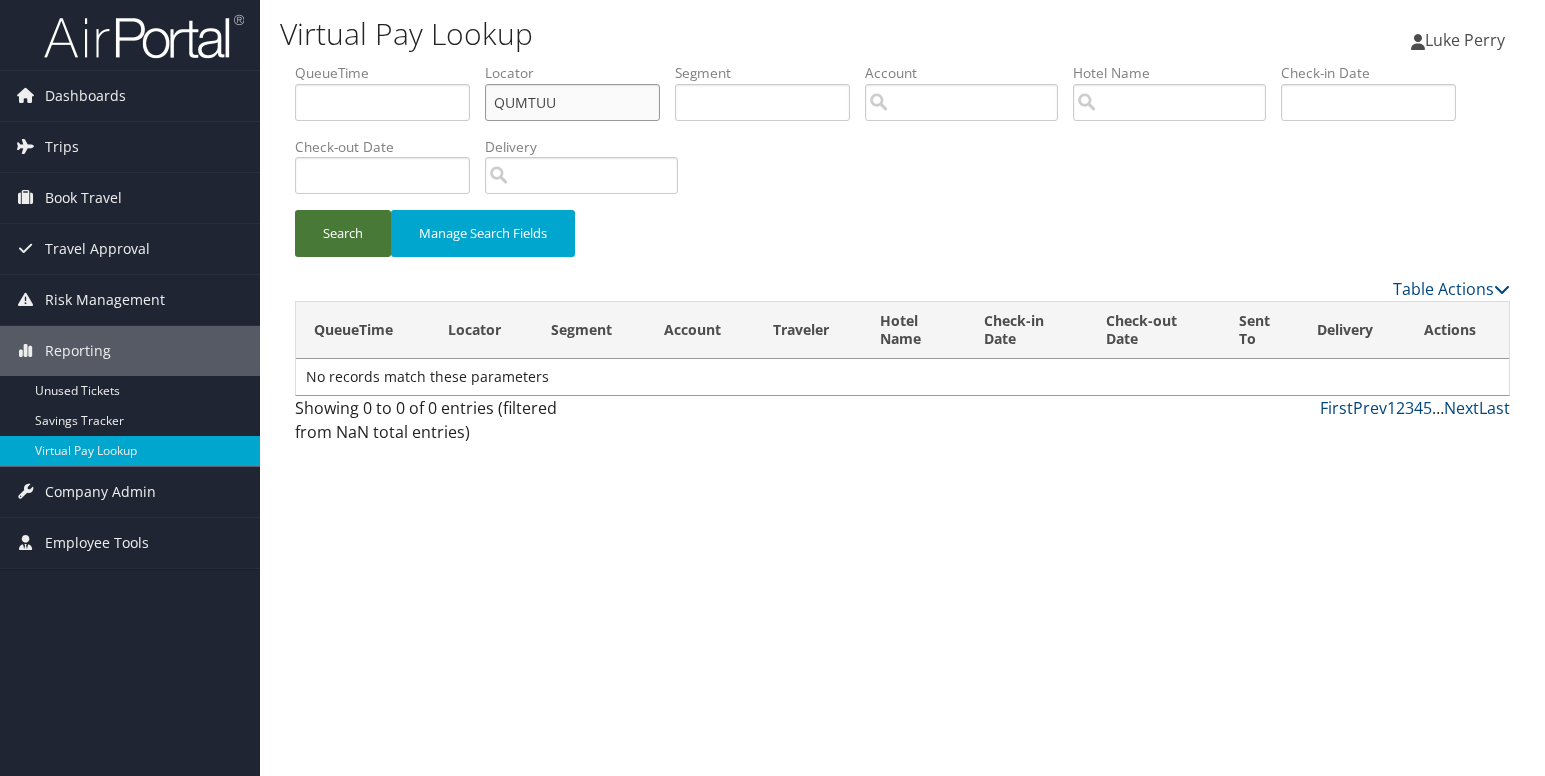 type on "QUMTUU" 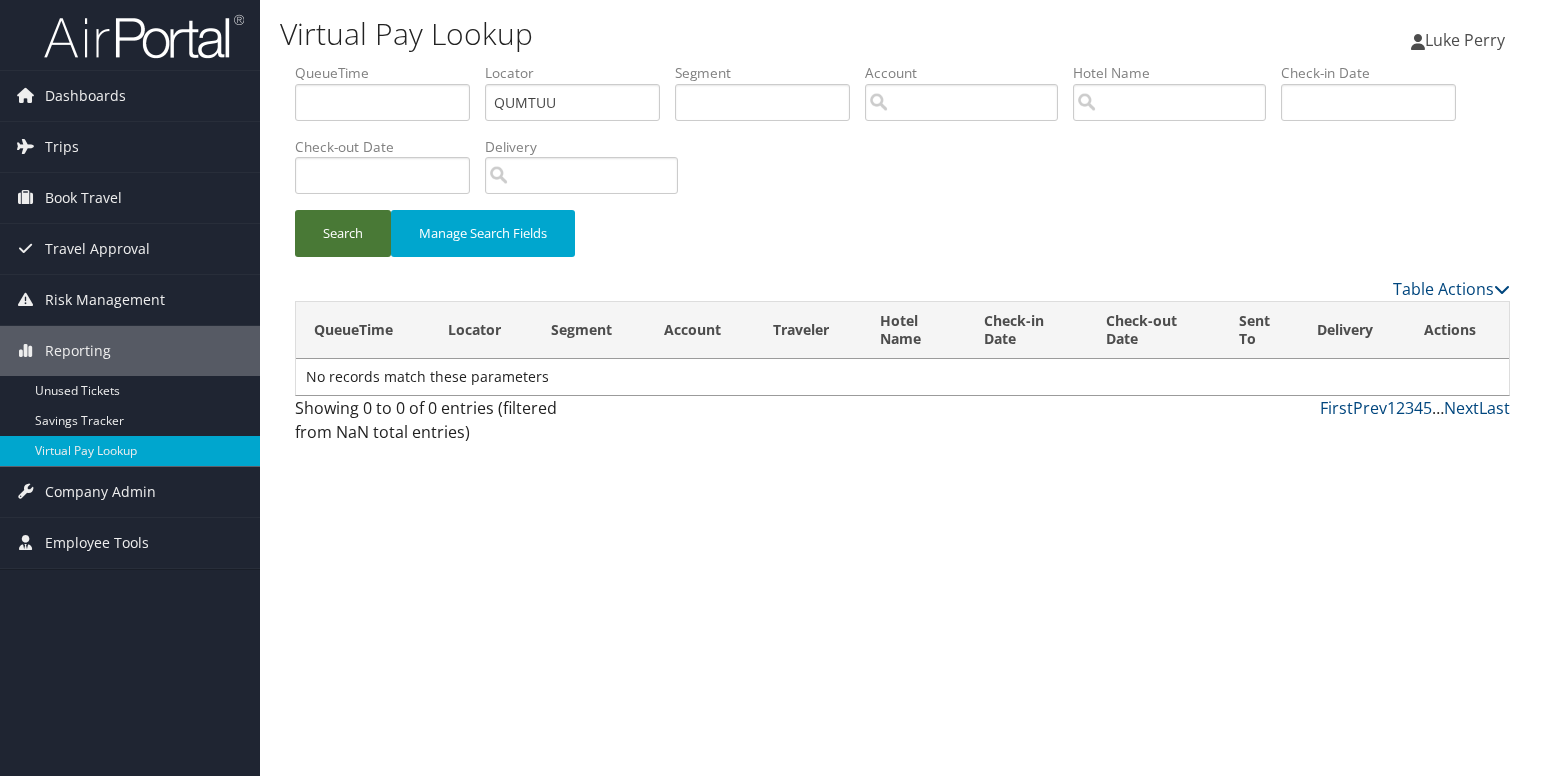 click on "Search" at bounding box center [343, 233] 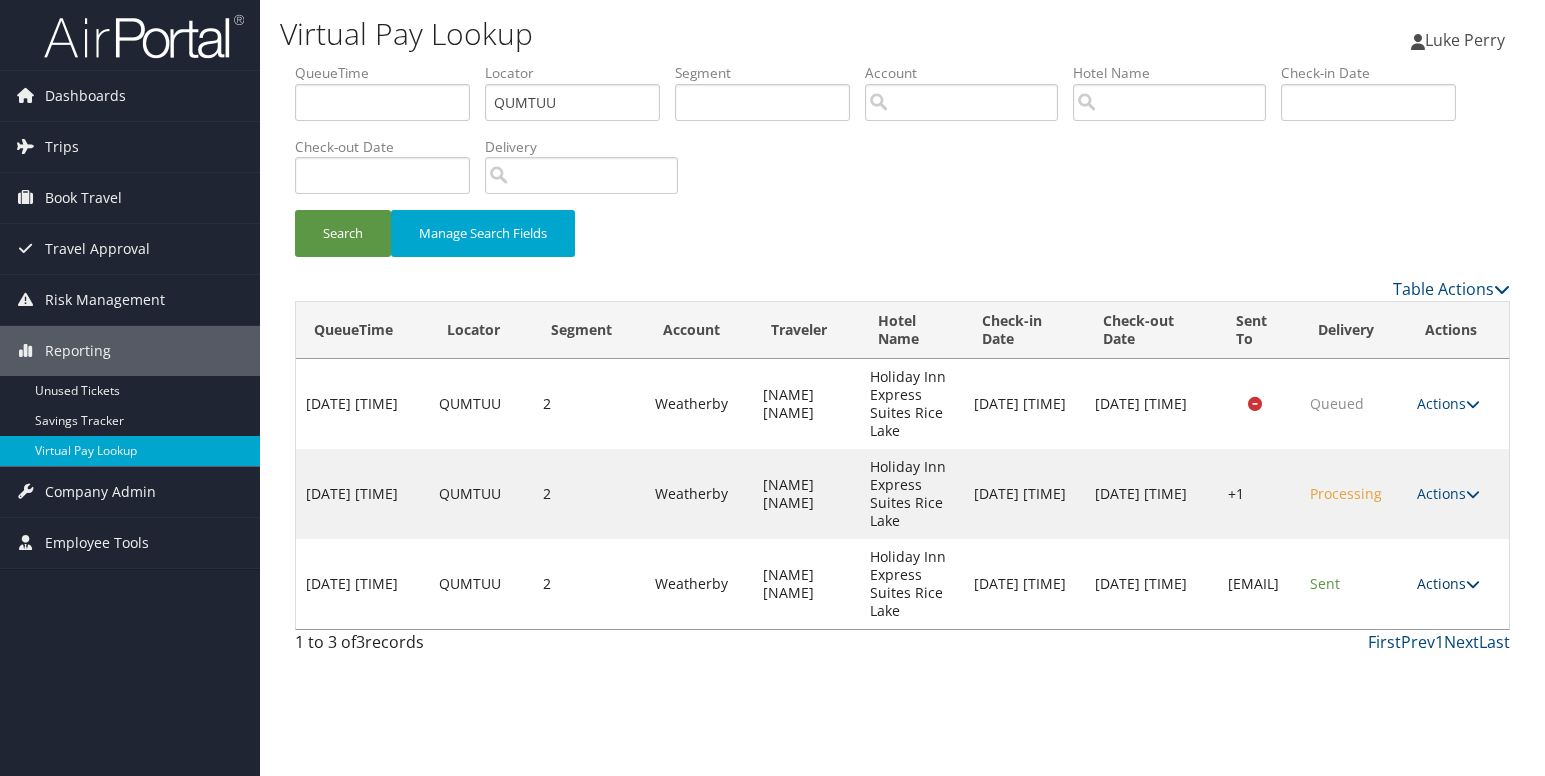 click on "Actions" at bounding box center (1448, 583) 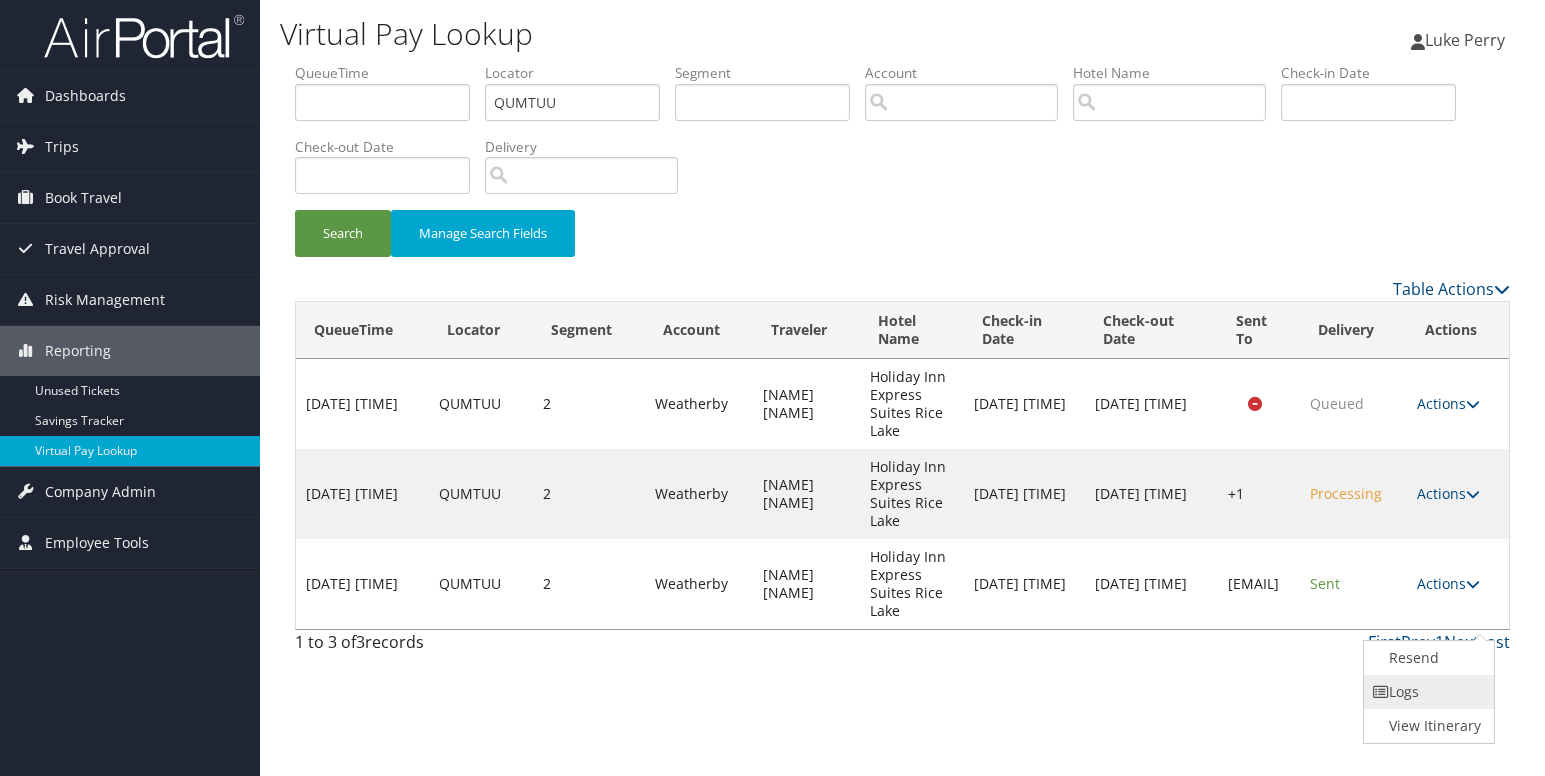 click on "Logs" at bounding box center (1427, 692) 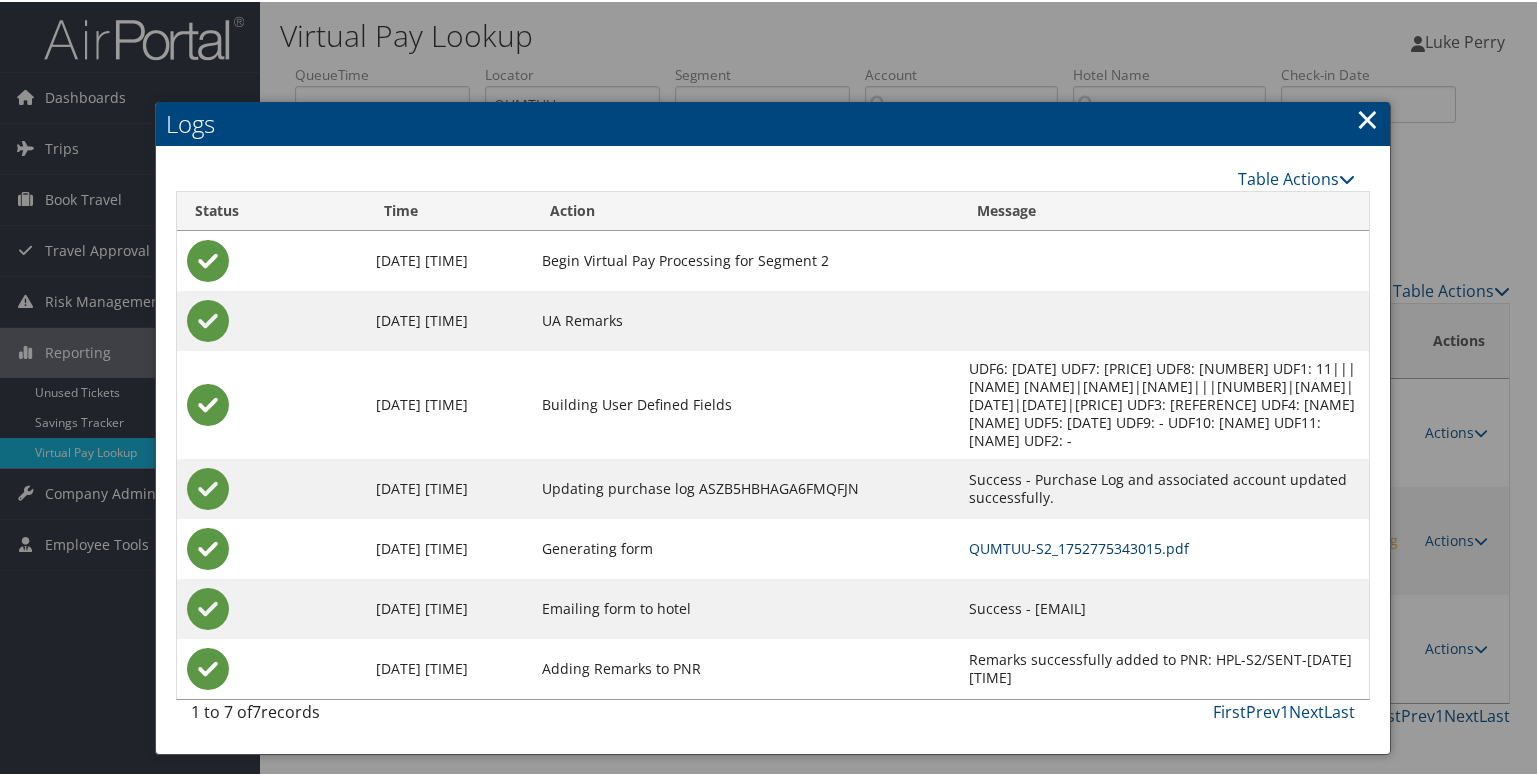 click on "QUMTUU-S2_1752775343015.pdf" at bounding box center (1079, 546) 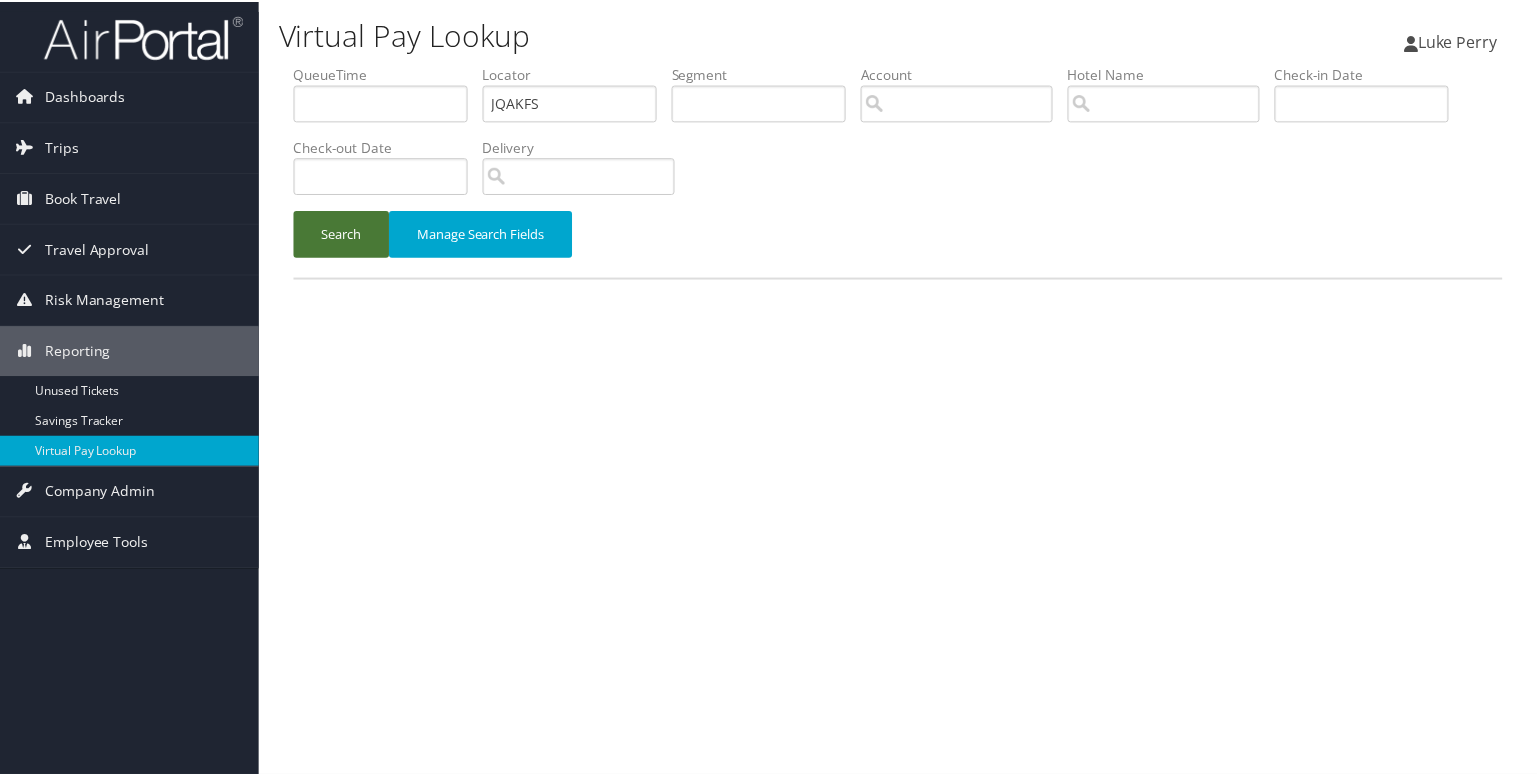 scroll, scrollTop: 0, scrollLeft: 0, axis: both 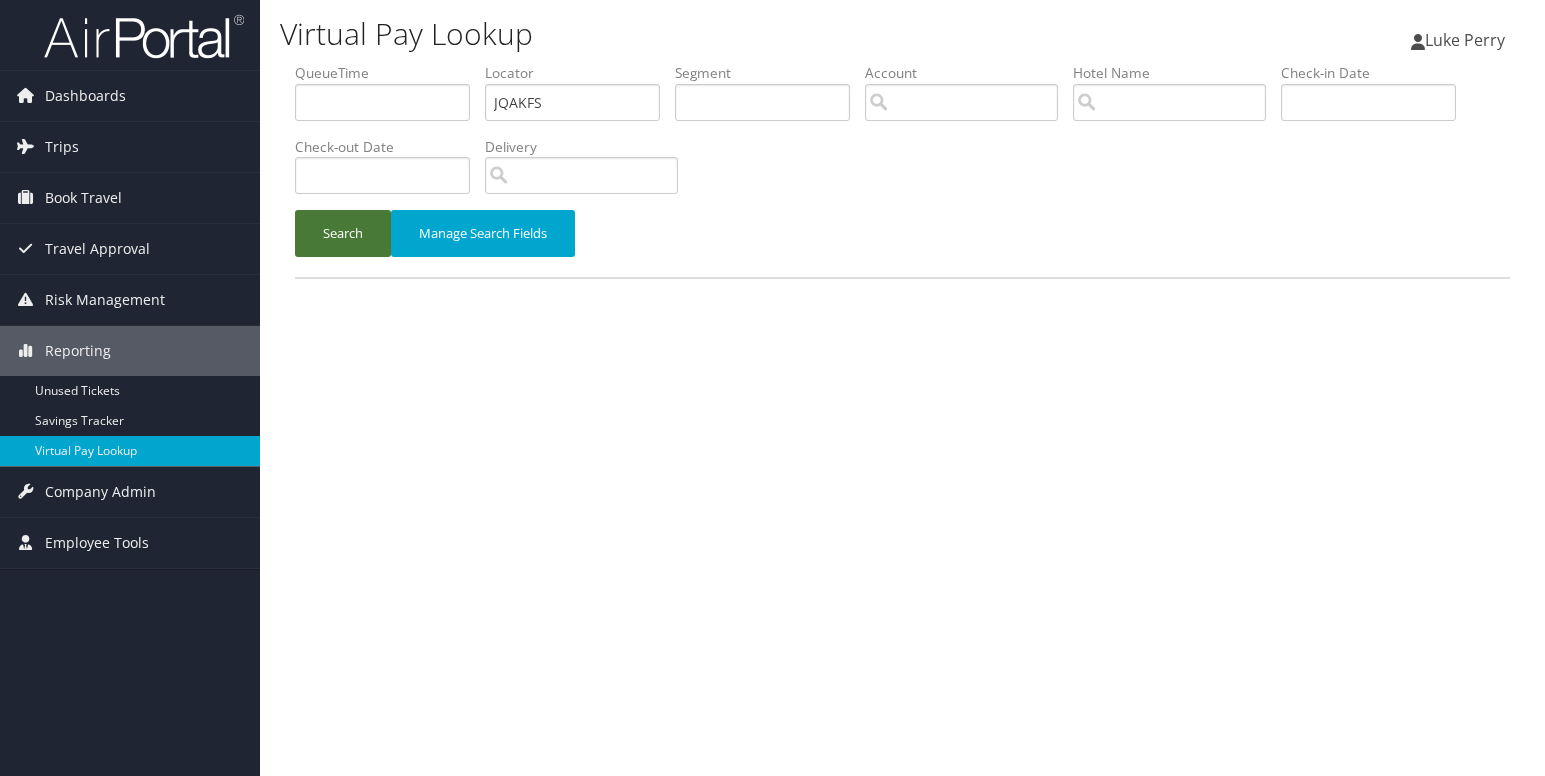 type on "JQAKFS" 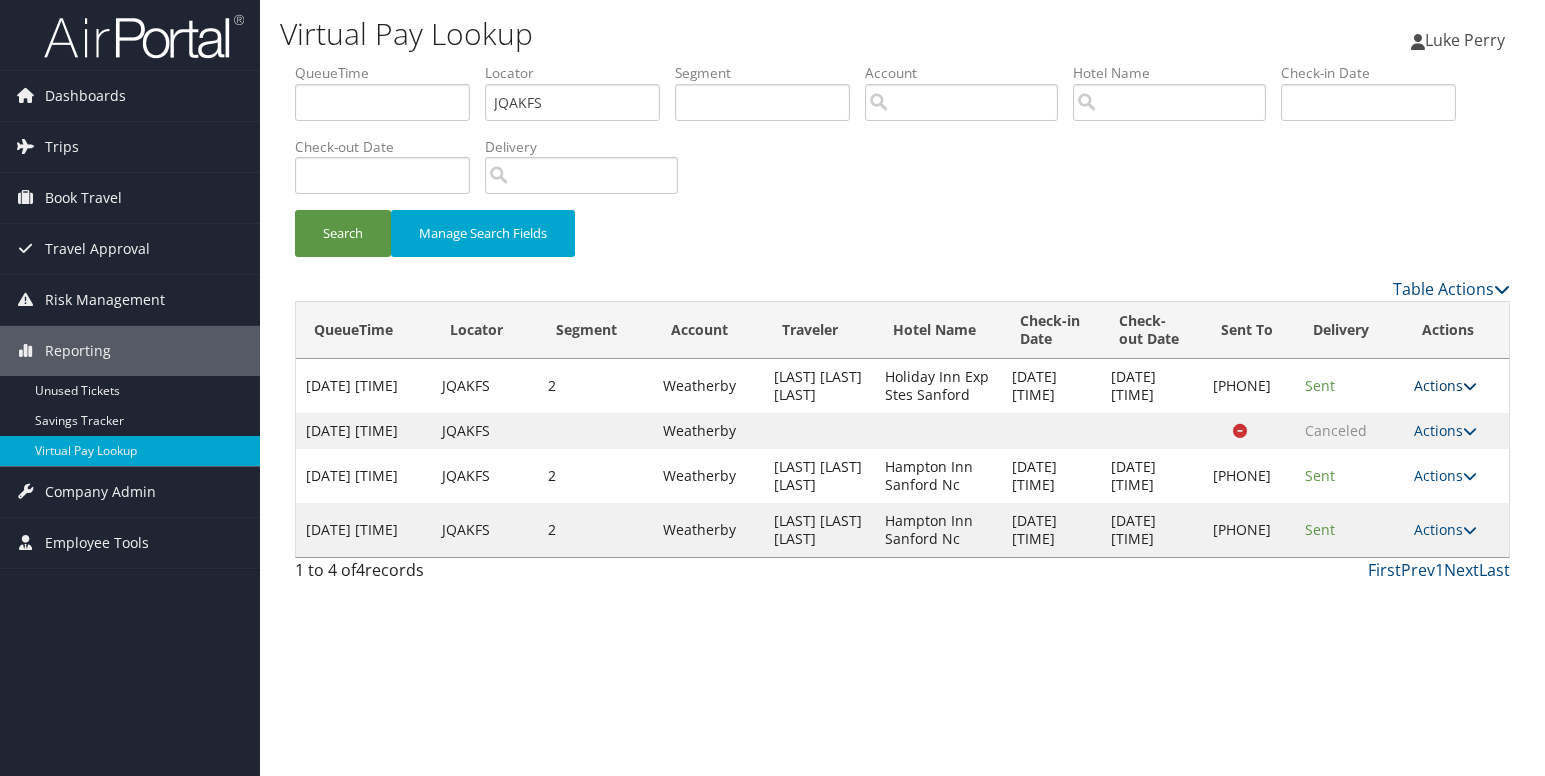 click at bounding box center (1470, 386) 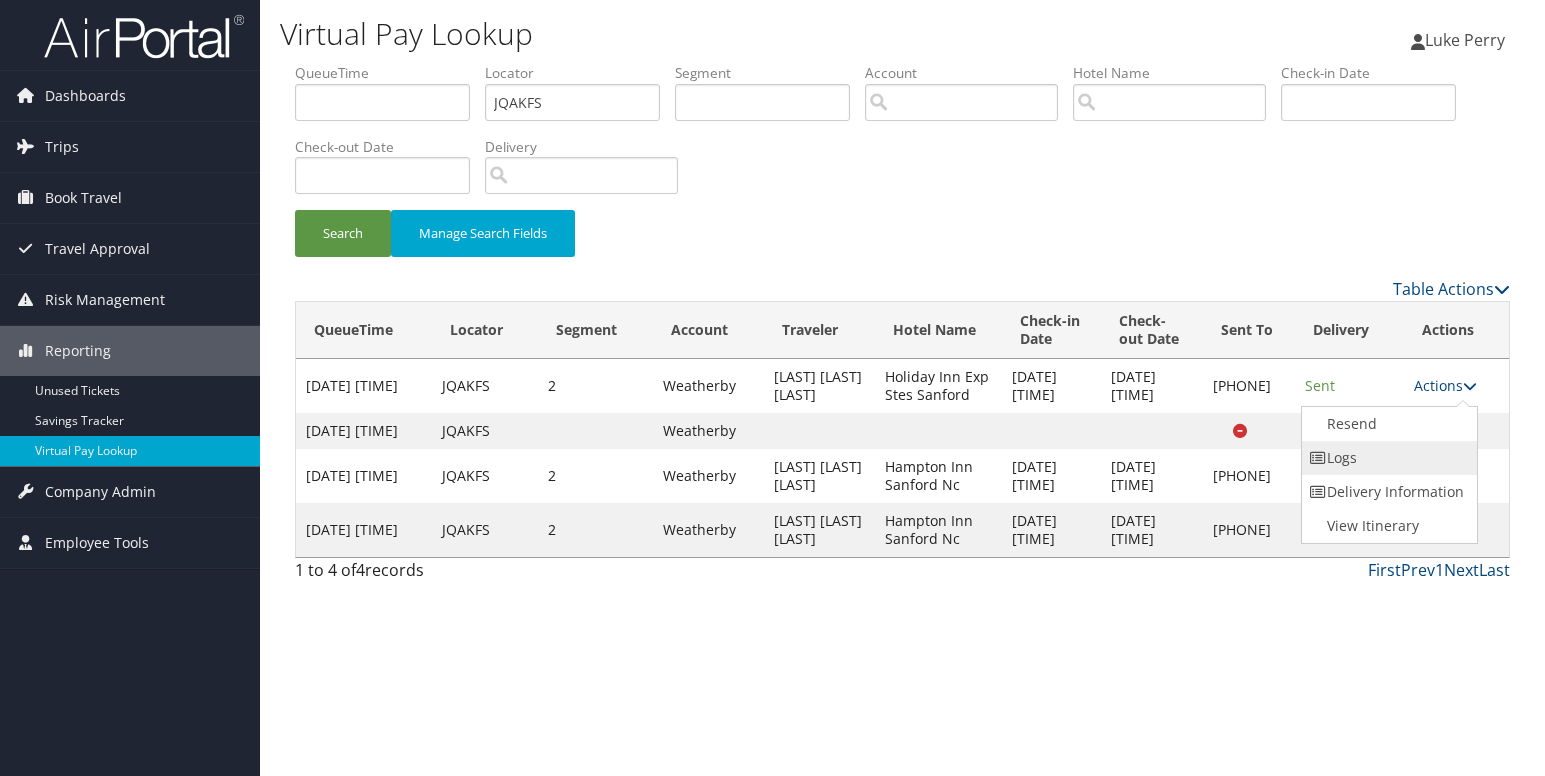 click on "Logs" at bounding box center (1387, 458) 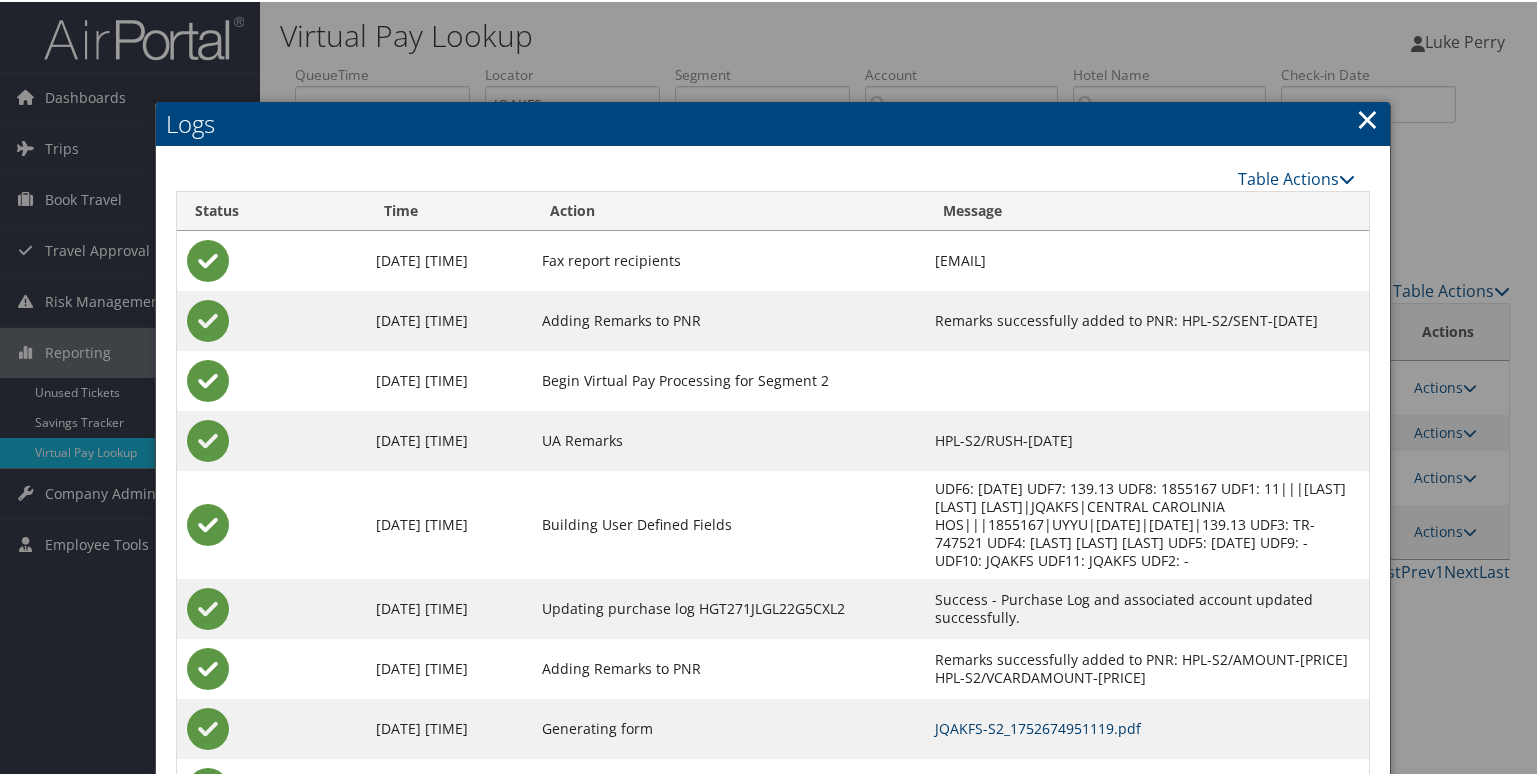 click on "JQAKFS-S2_1752674951119.pdf" at bounding box center (1038, 726) 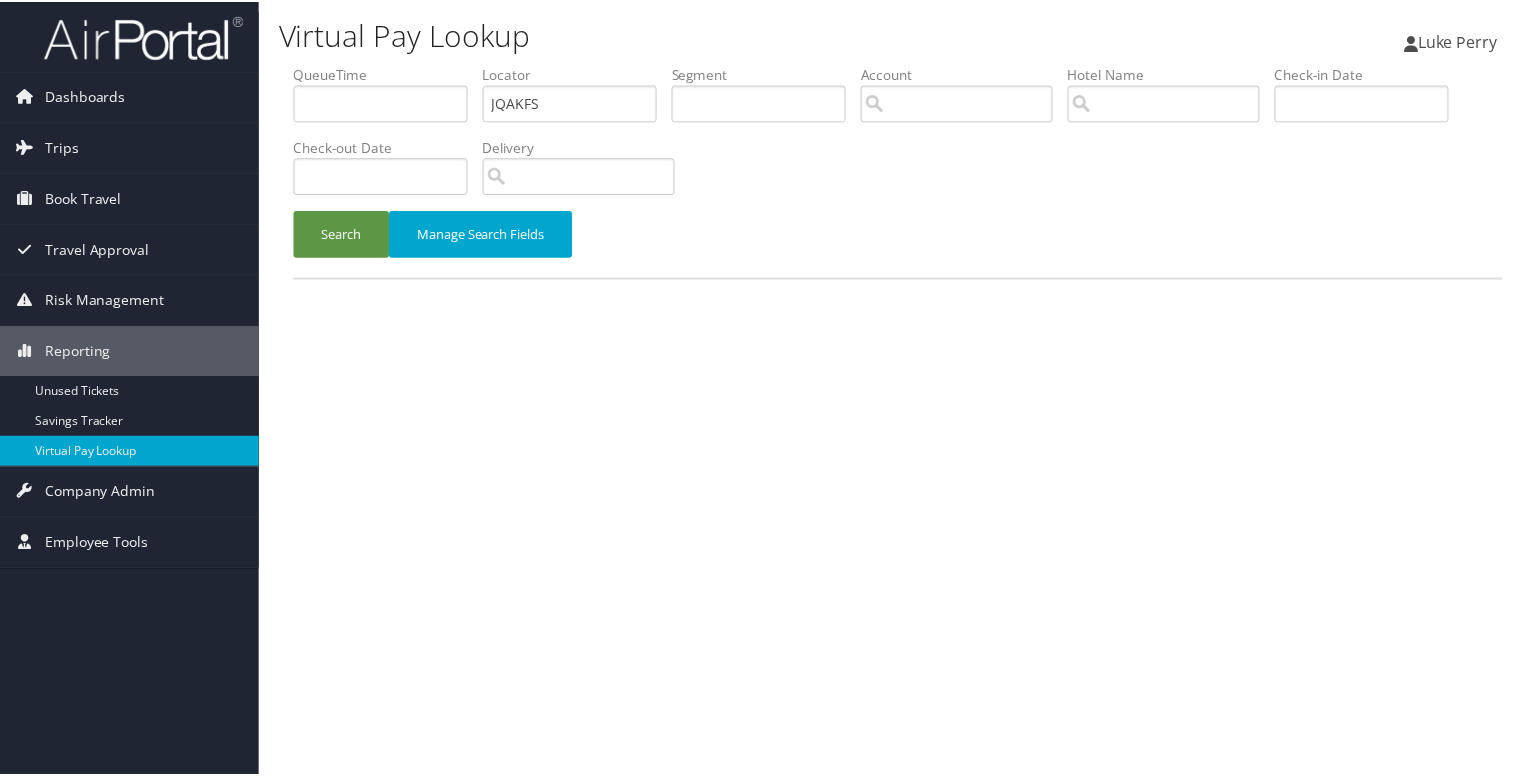 scroll, scrollTop: 0, scrollLeft: 0, axis: both 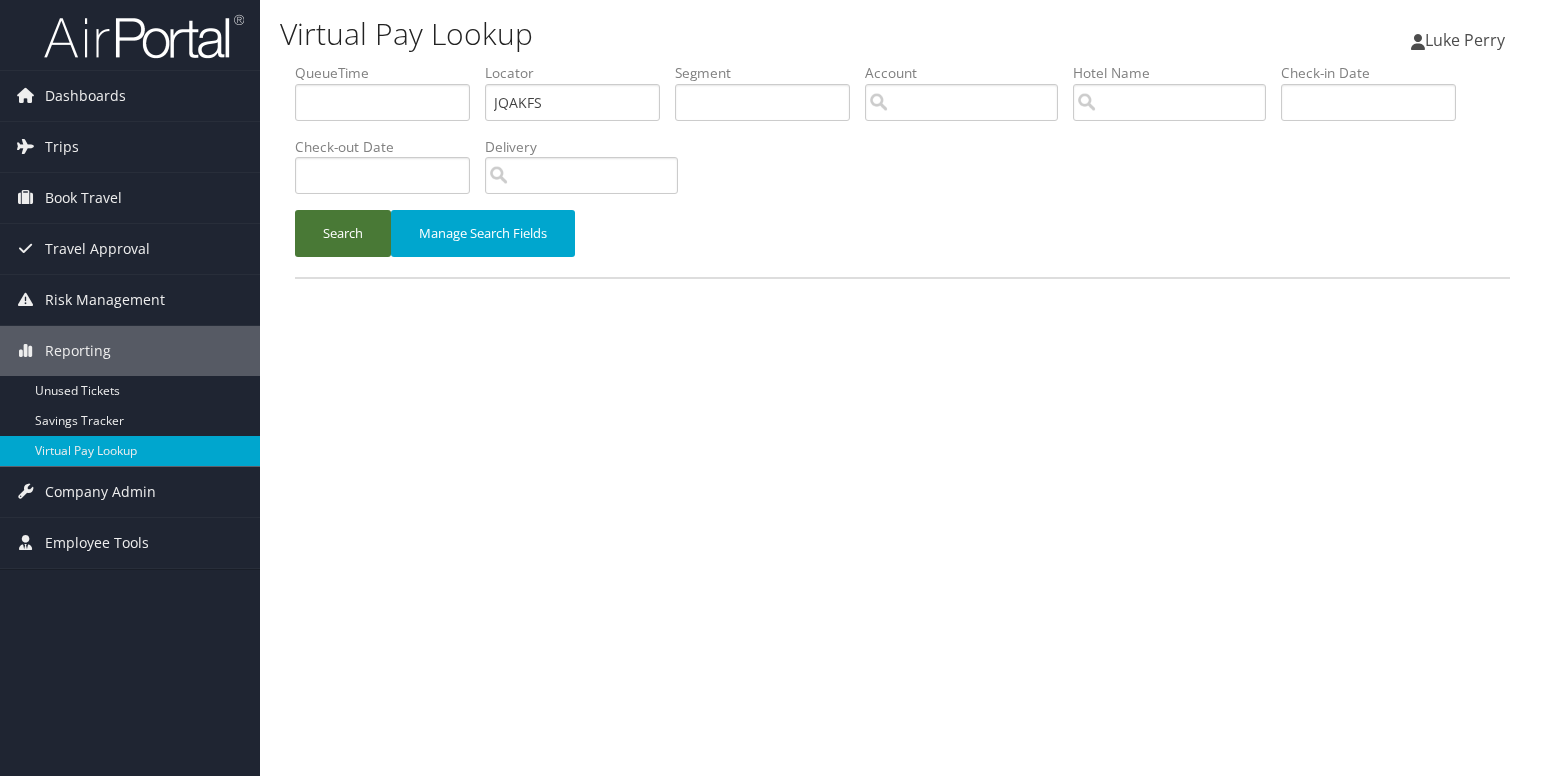 drag, startPoint x: 0, startPoint y: 0, endPoint x: 332, endPoint y: 230, distance: 403.8861 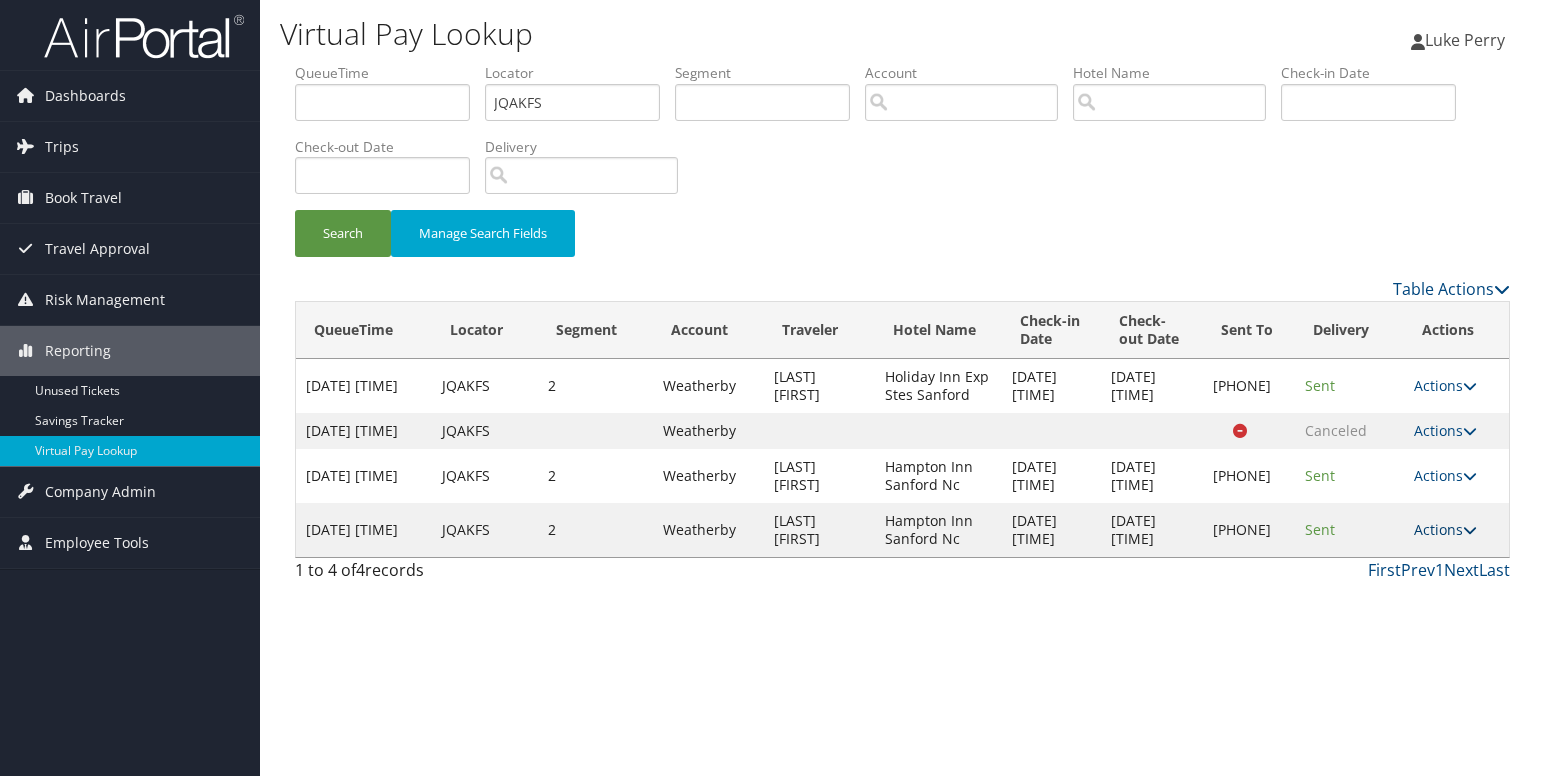 click at bounding box center (1470, 530) 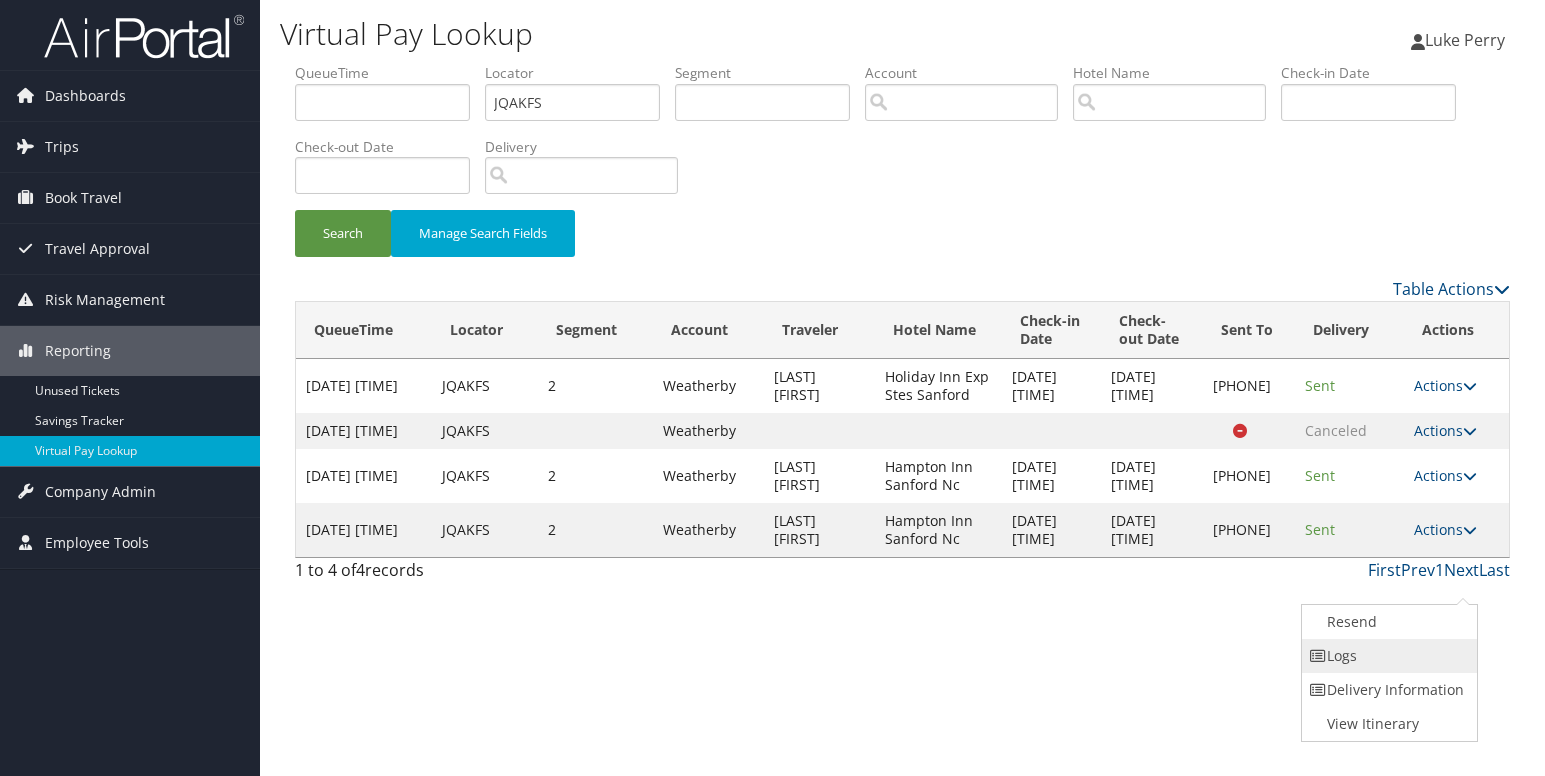 click on "Logs" at bounding box center (1387, 656) 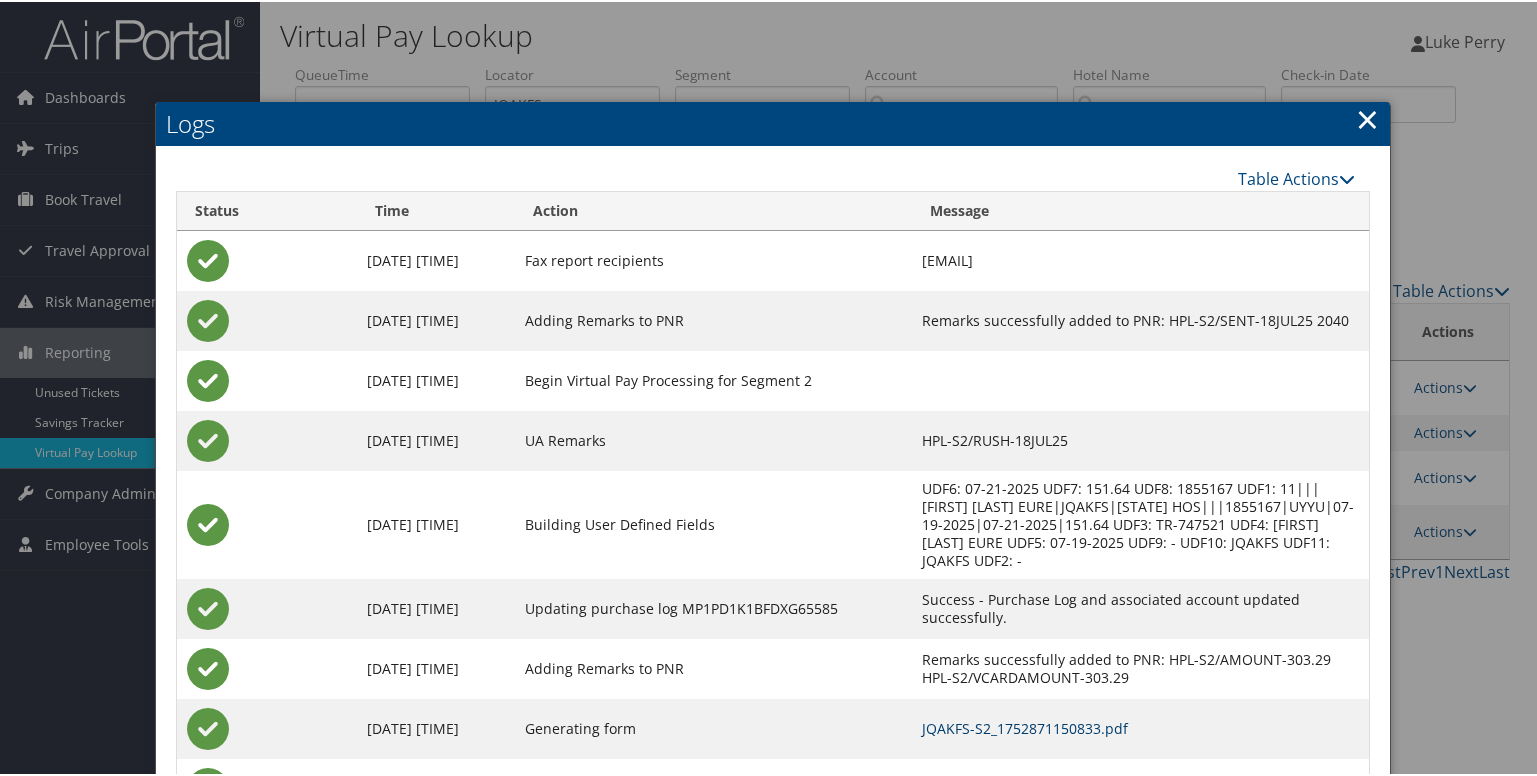click on "JQAKFS-S2_1752871150833.pdf" at bounding box center [1025, 726] 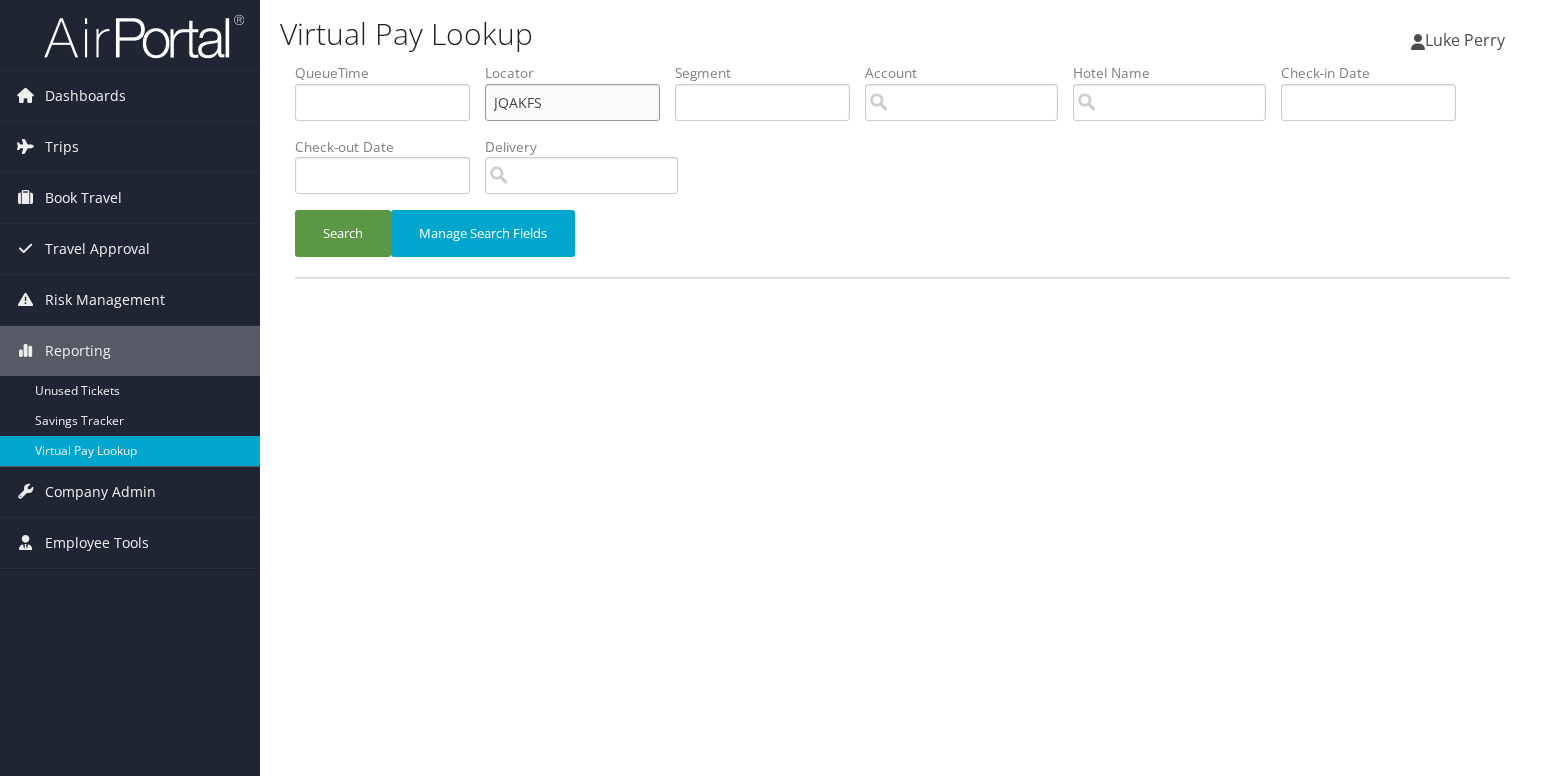 click on "JQAKFS" at bounding box center [572, 102] 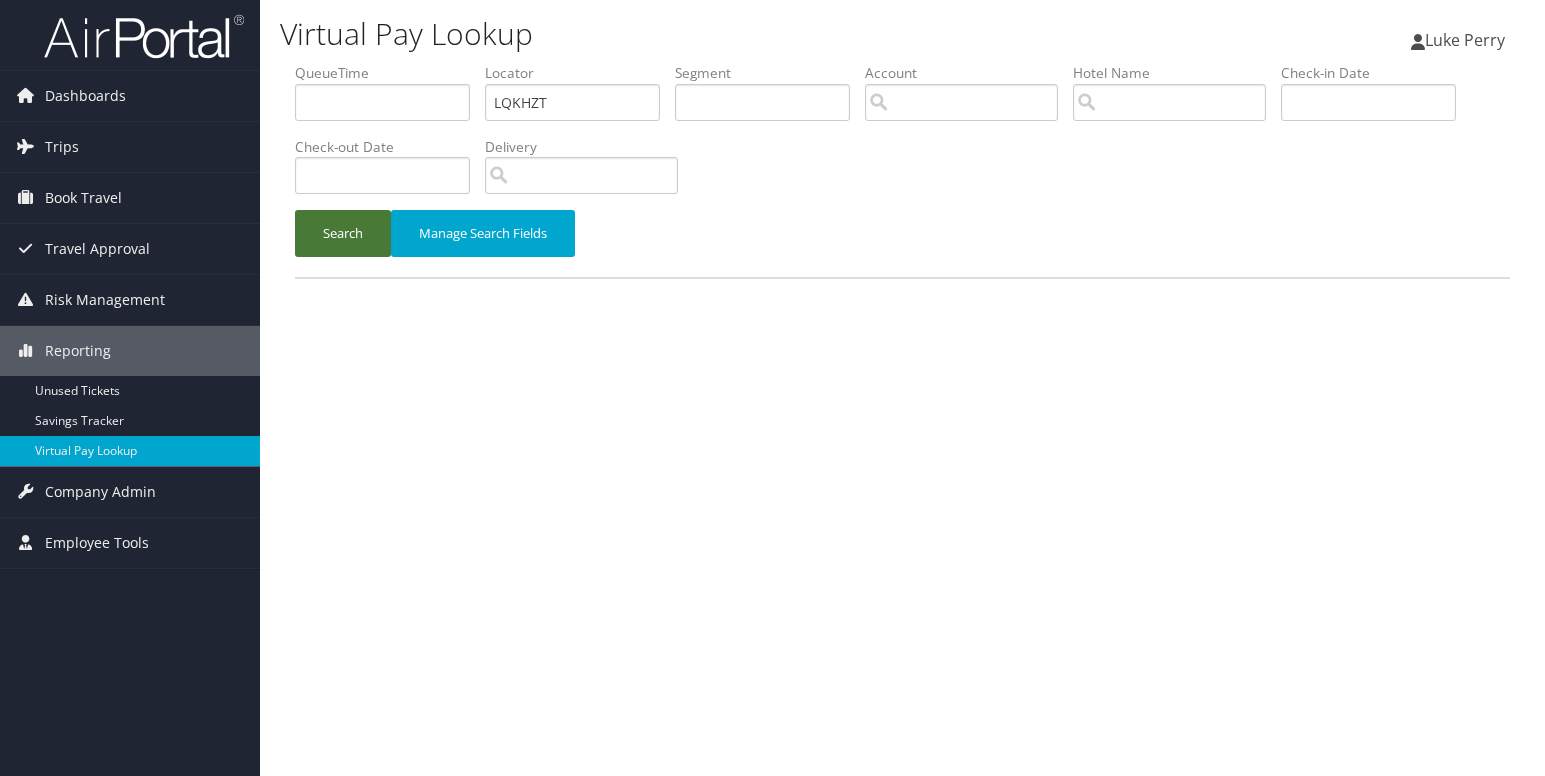 click on "Search" at bounding box center (343, 233) 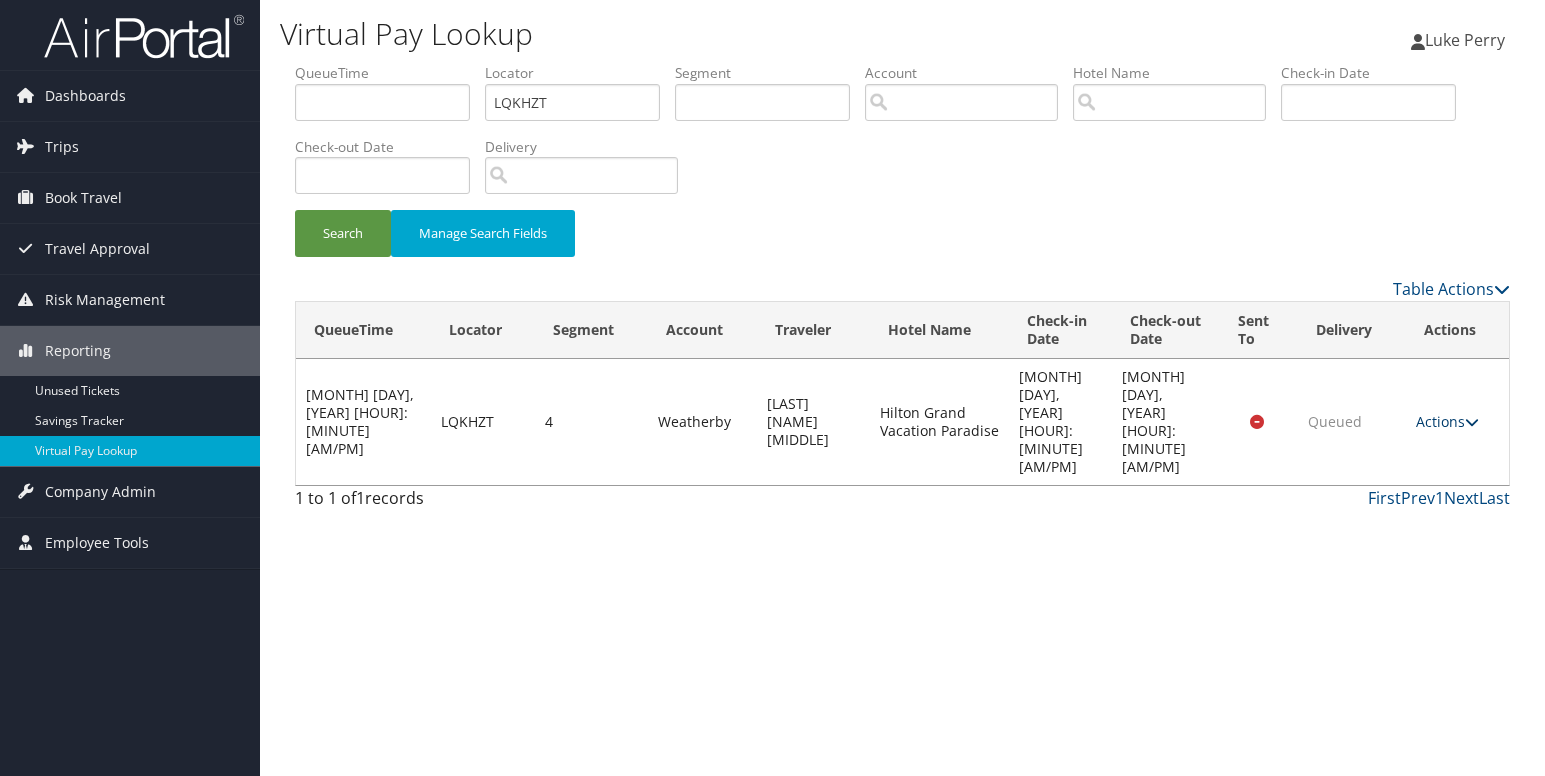 click on "Actions" at bounding box center [1447, 421] 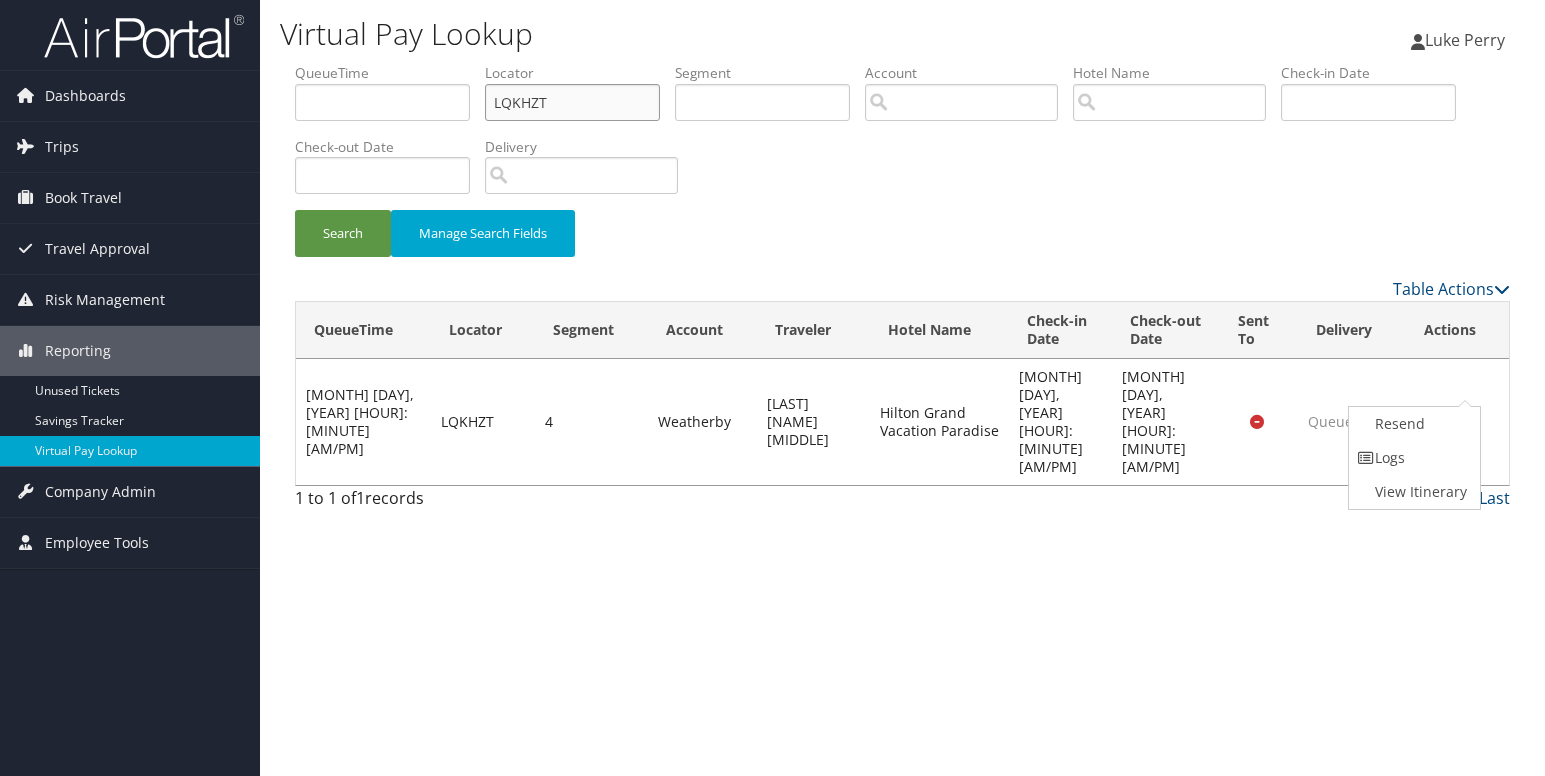 click on "LQKHZT" at bounding box center (572, 102) 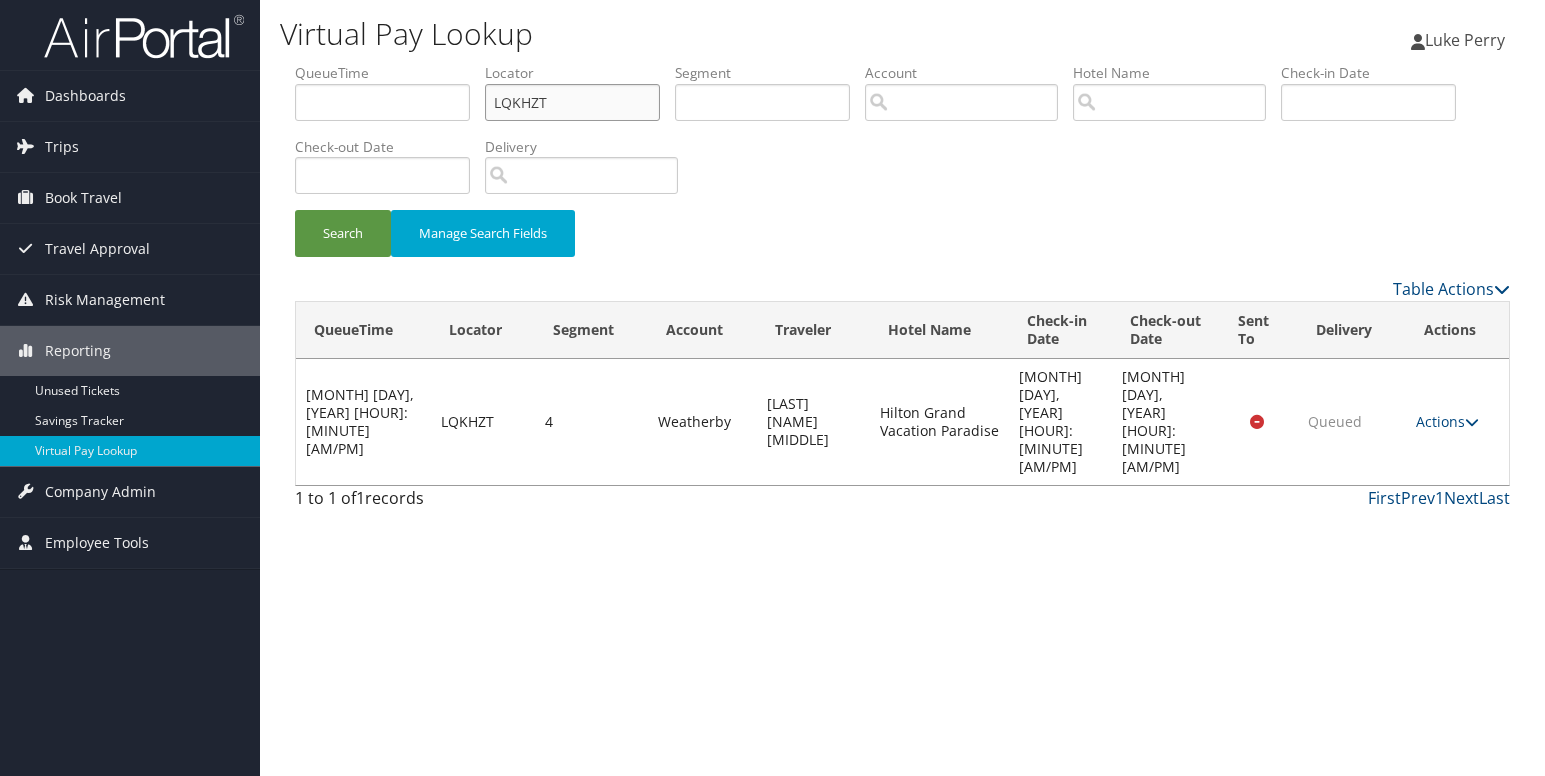 click on "LQKHZT" at bounding box center (572, 102) 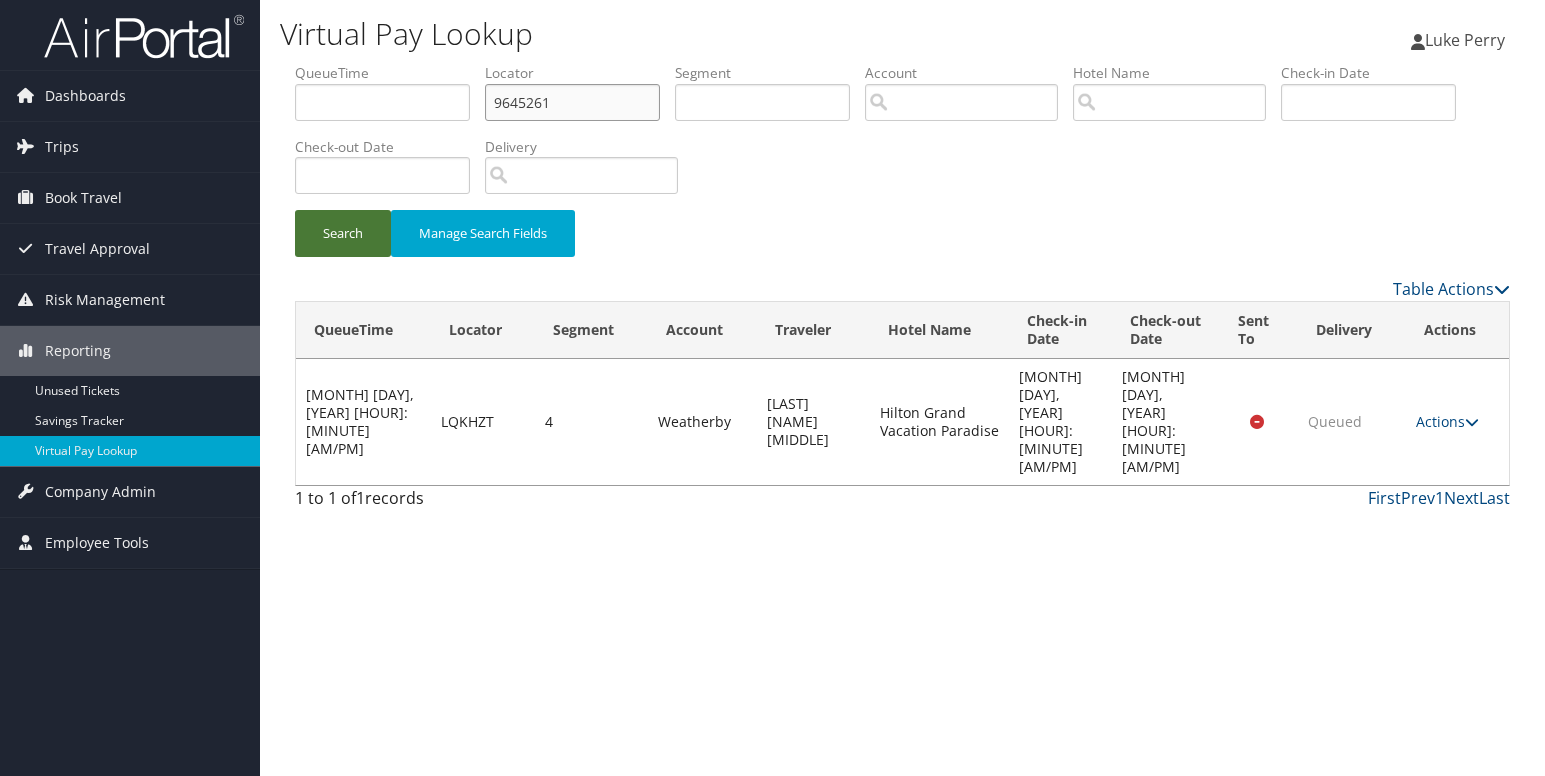 type on "9645261" 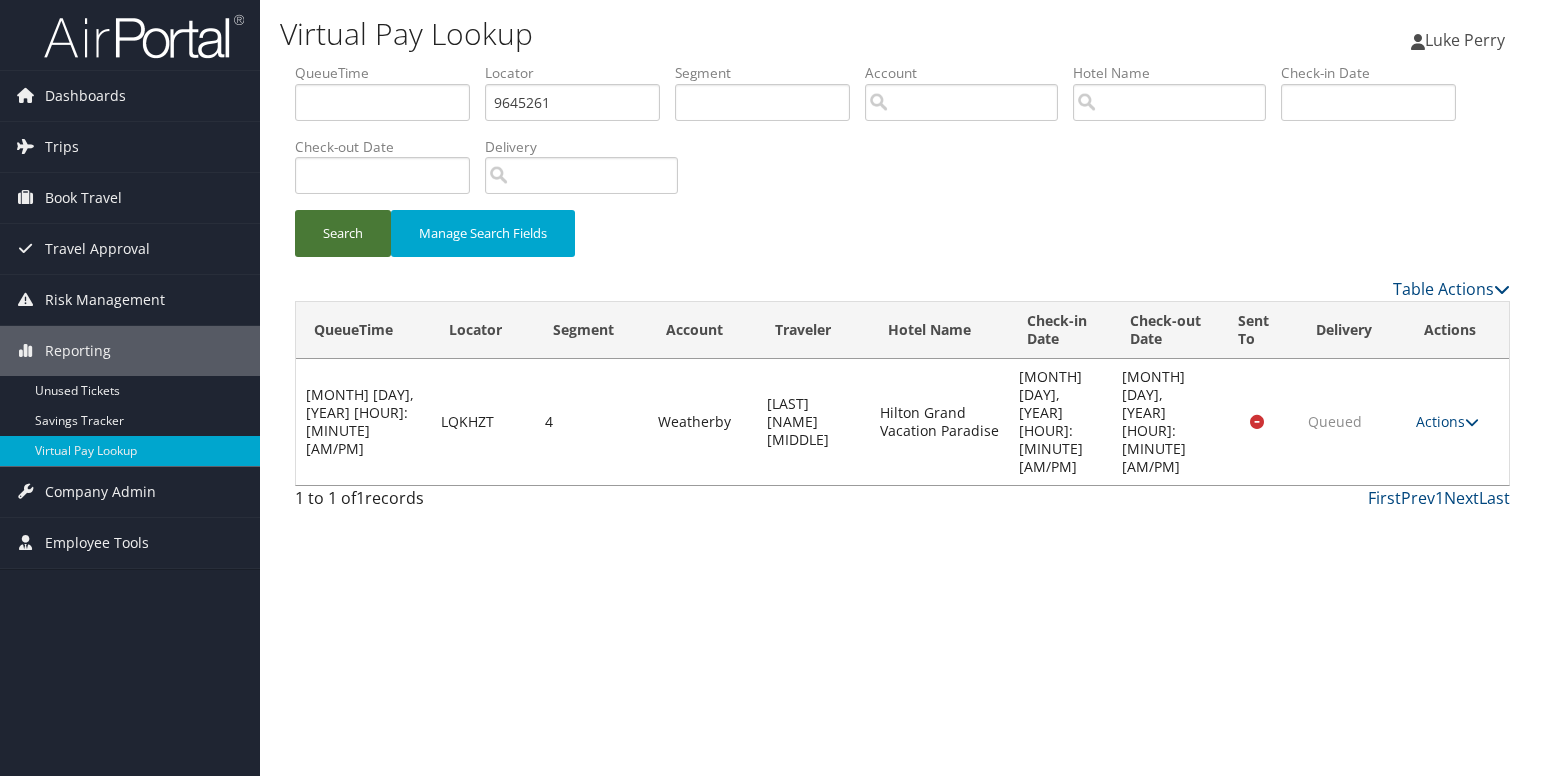 click on "Search" at bounding box center (343, 233) 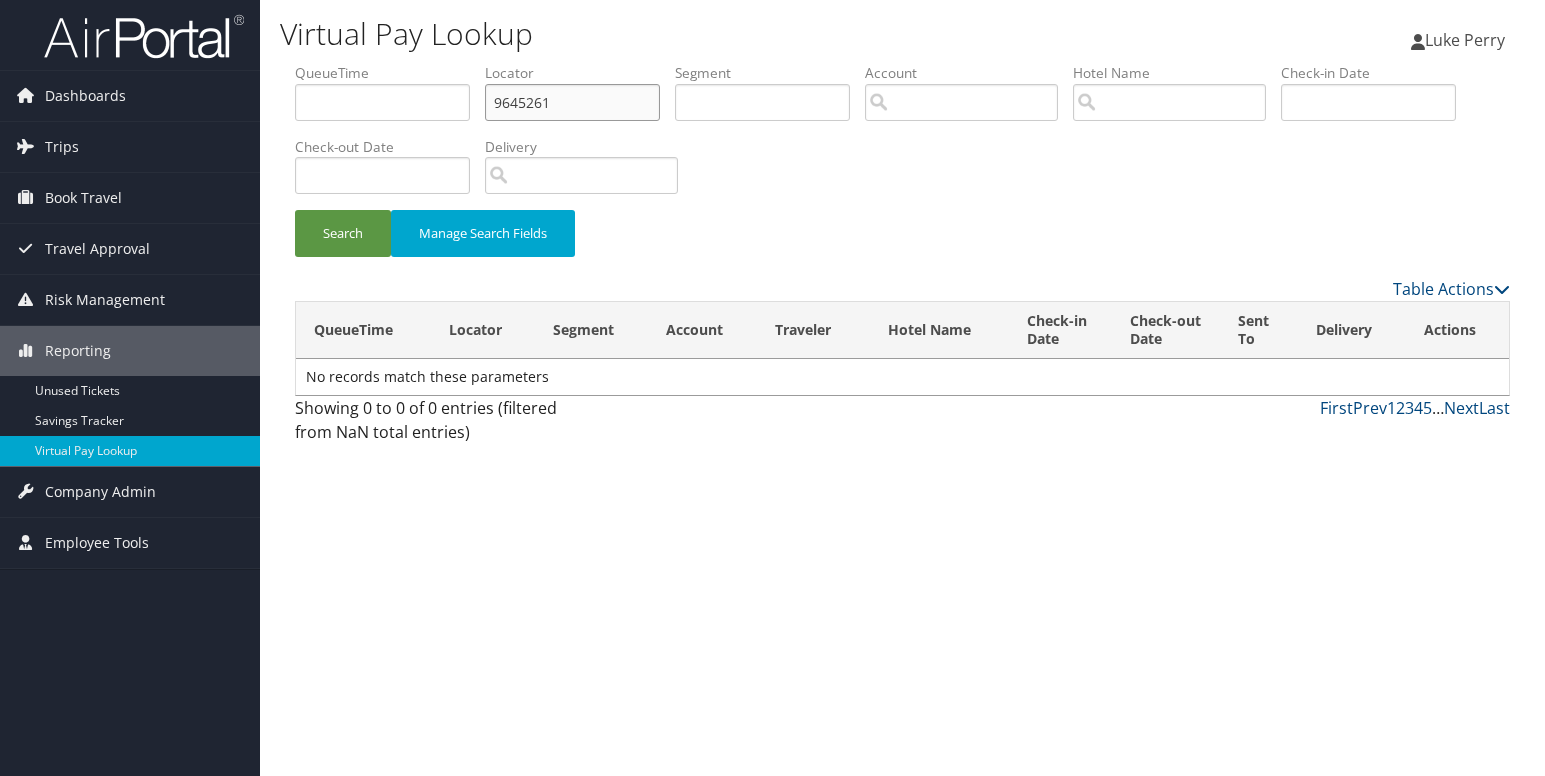 drag, startPoint x: 560, startPoint y: 95, endPoint x: 441, endPoint y: 103, distance: 119.26861 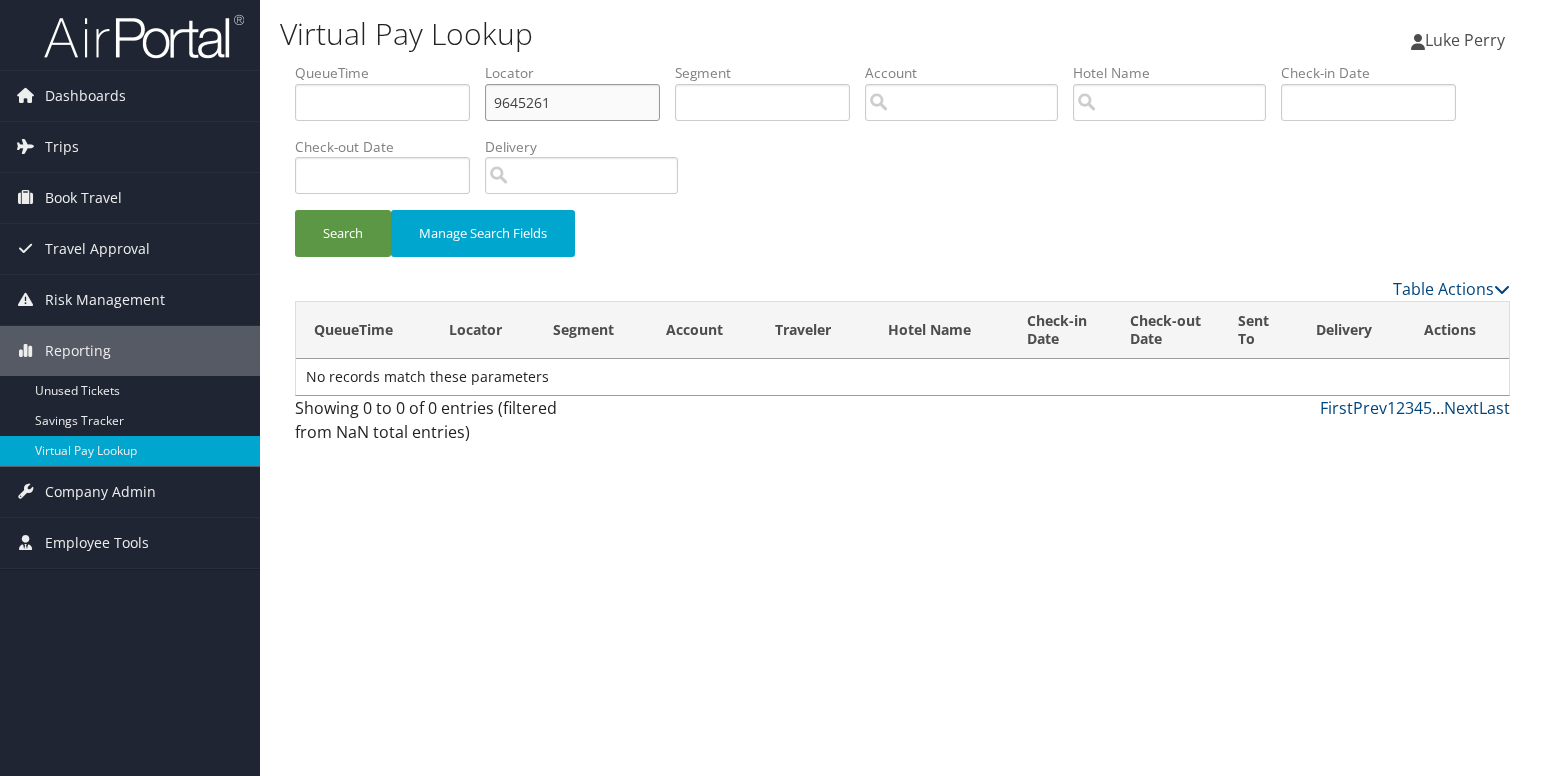 click on "QueueTime Locator 9645261 Segment Account Traveler Hotel Name Check-in Date Check-out Date Delivery" at bounding box center (902, 63) 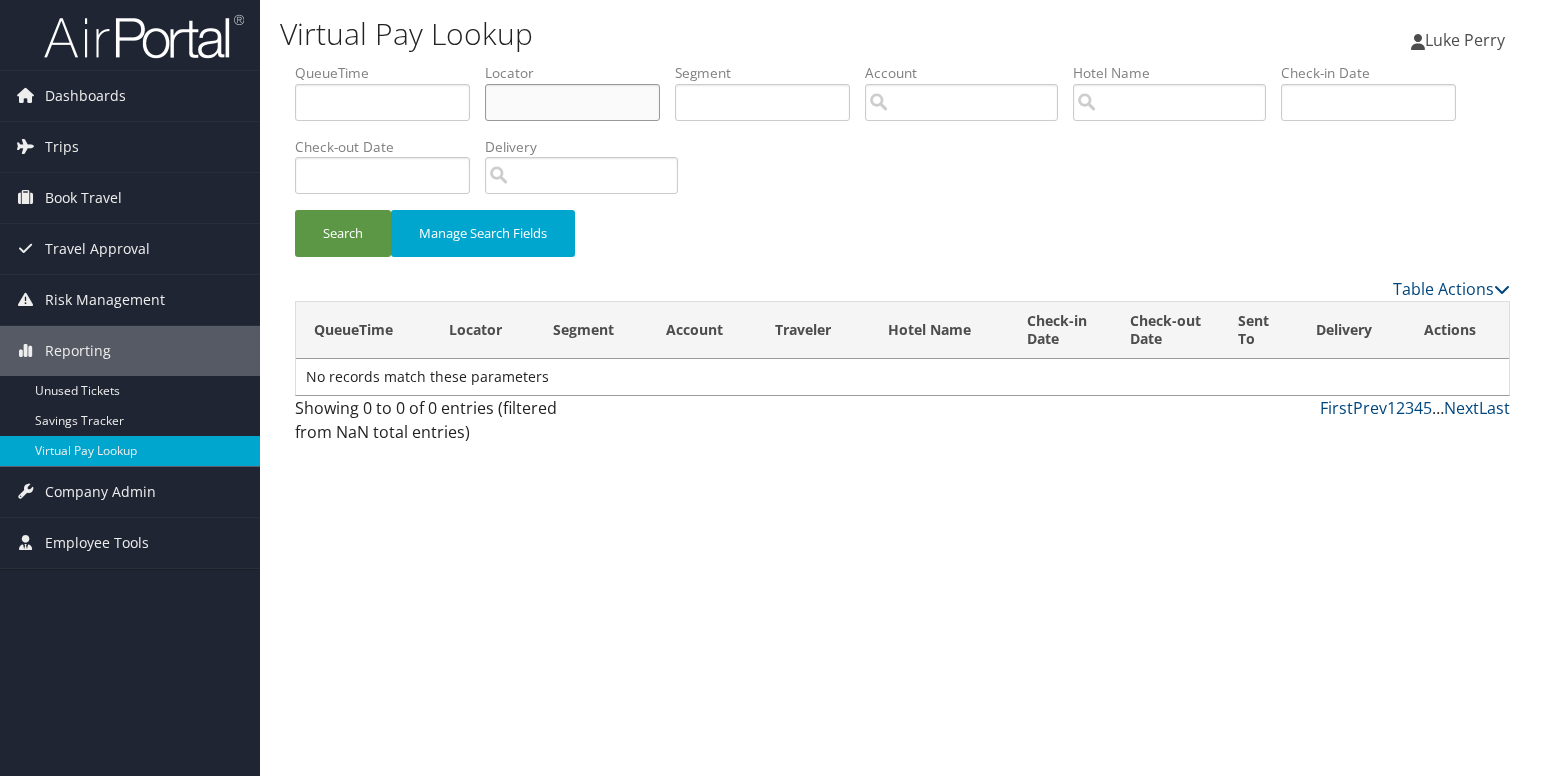 click at bounding box center (572, 102) 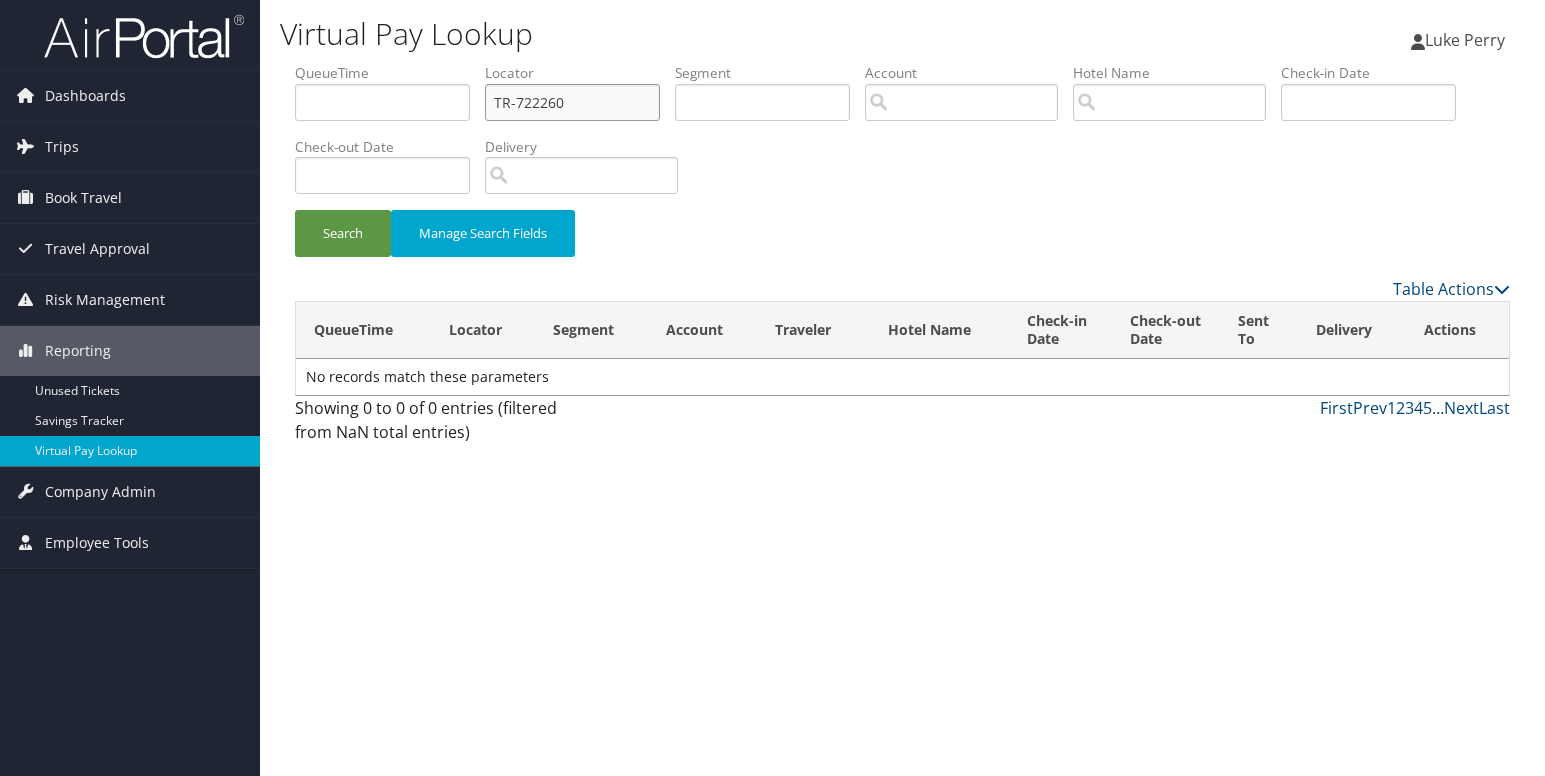 click on "TR-722260" at bounding box center (572, 102) 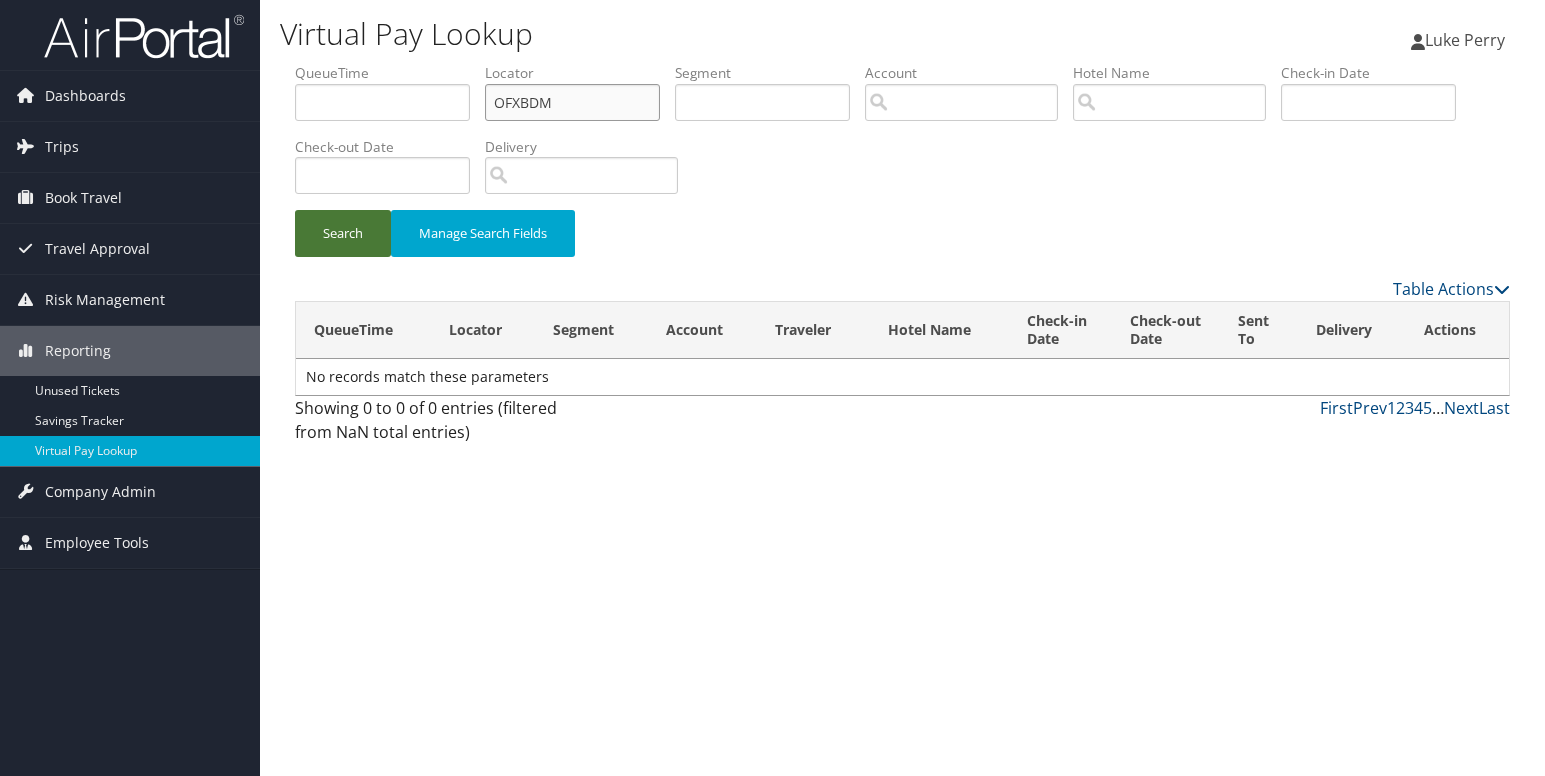 type on "OFXBDM" 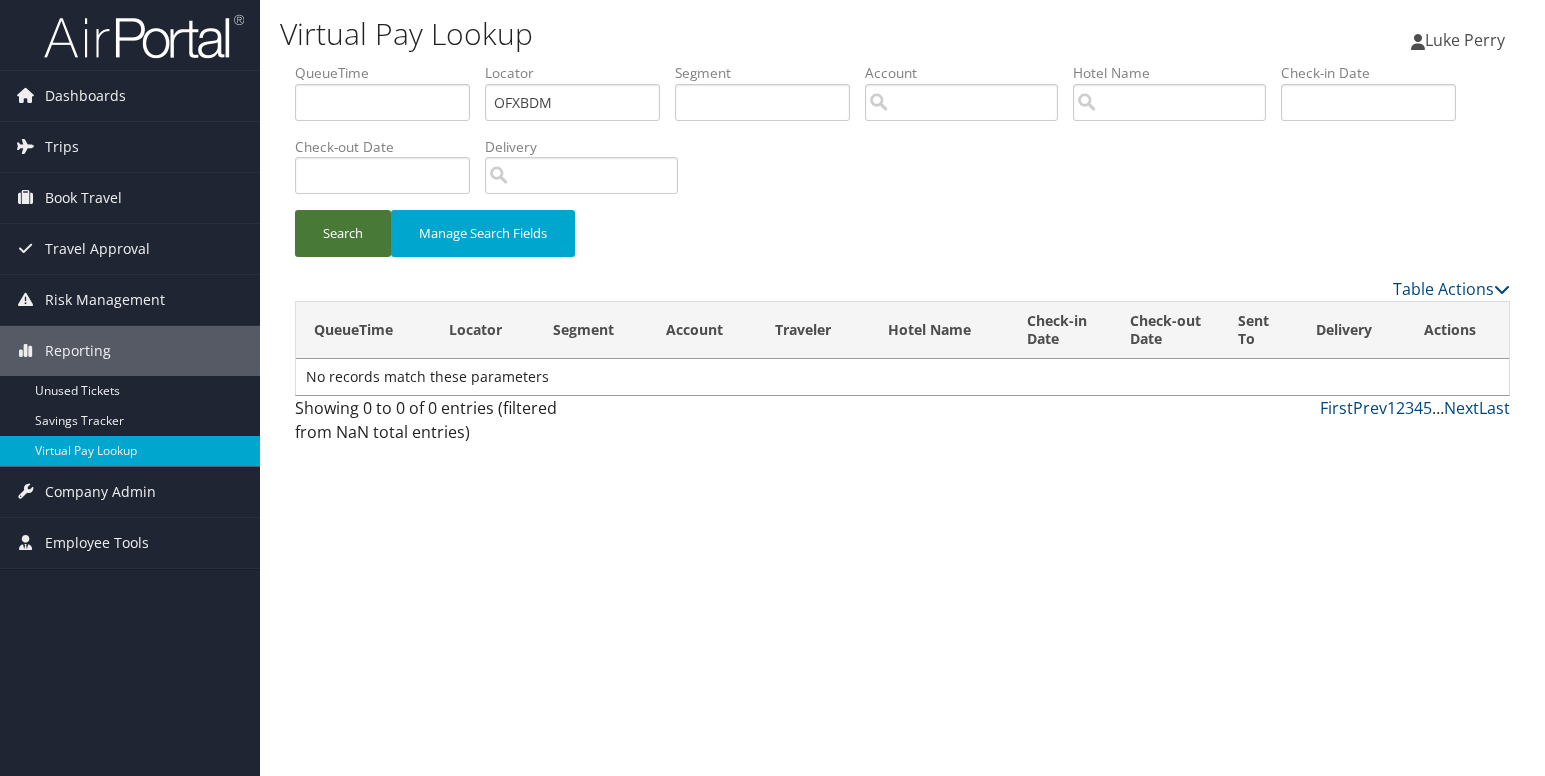 click on "Search" at bounding box center (343, 233) 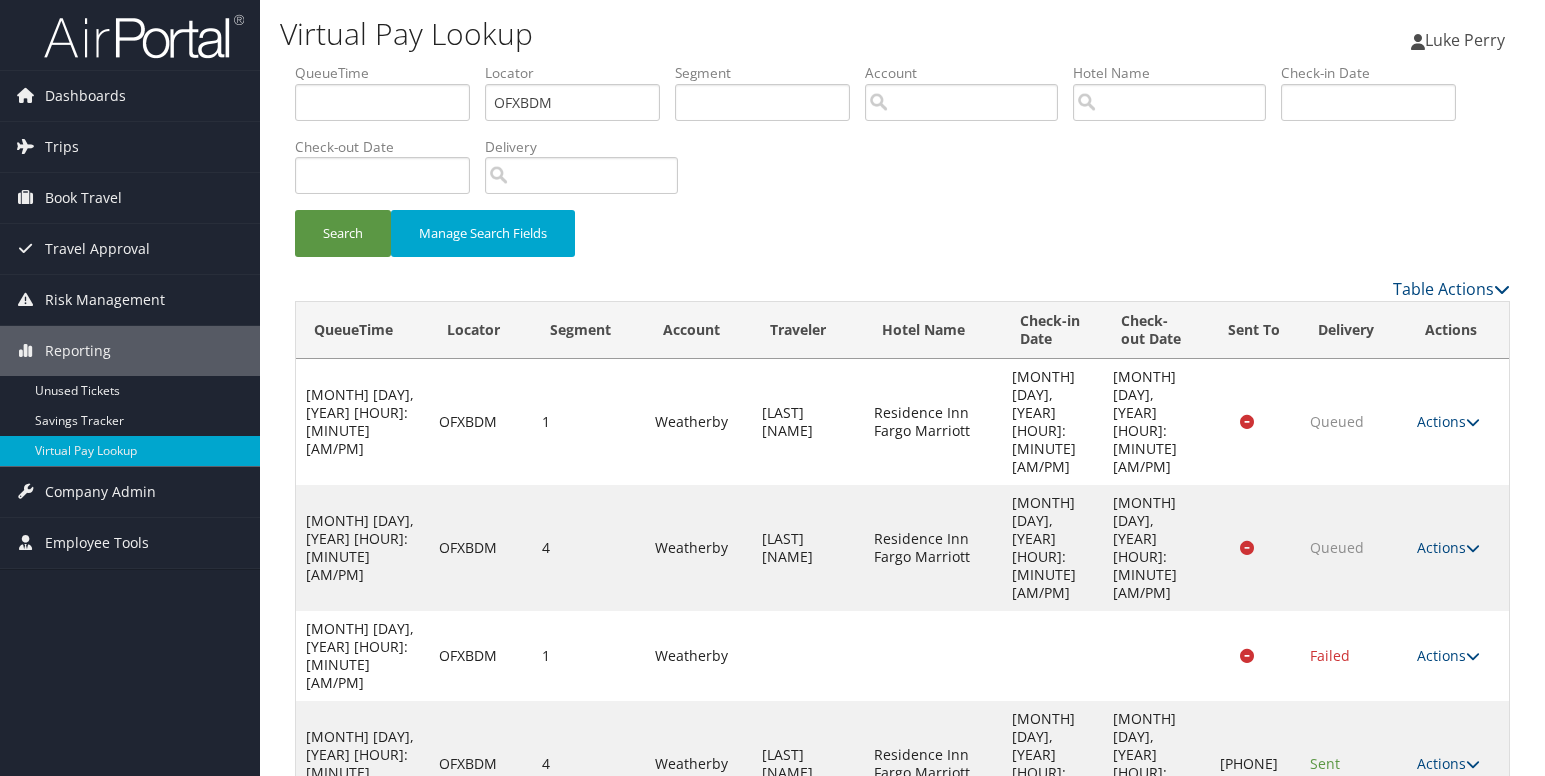 click at bounding box center [1473, 890] 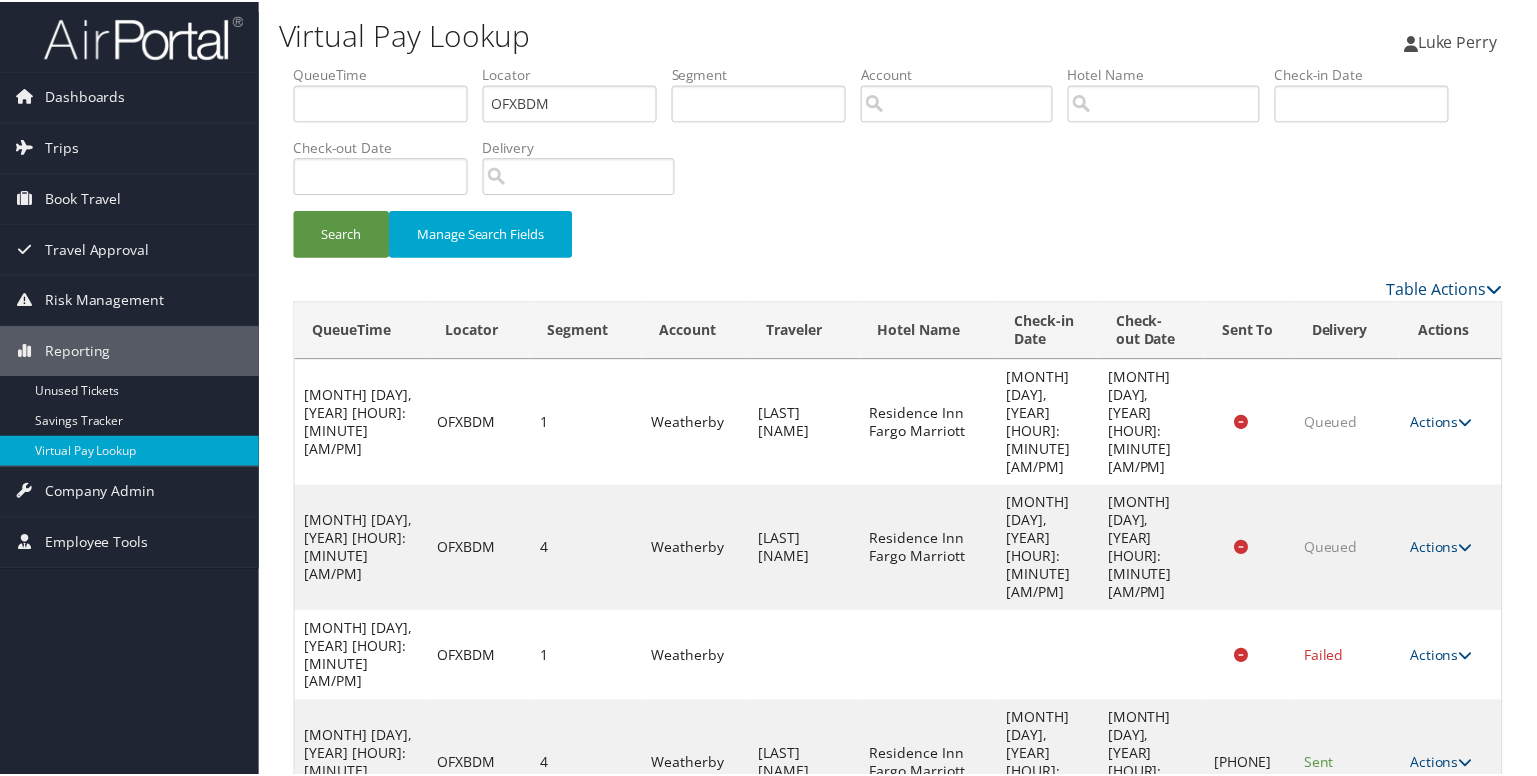 scroll, scrollTop: 2, scrollLeft: 0, axis: vertical 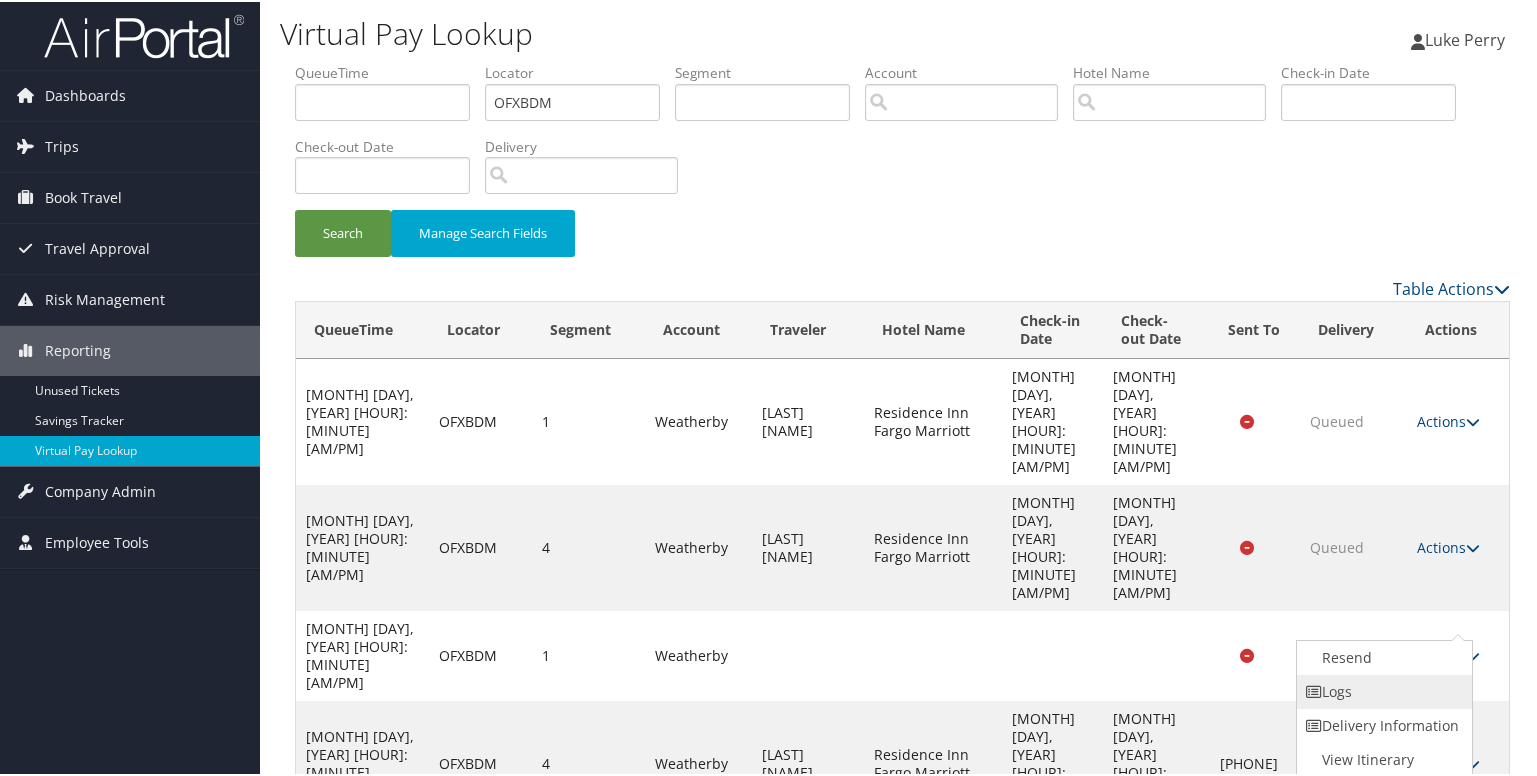 click on "Logs" at bounding box center (1382, 690) 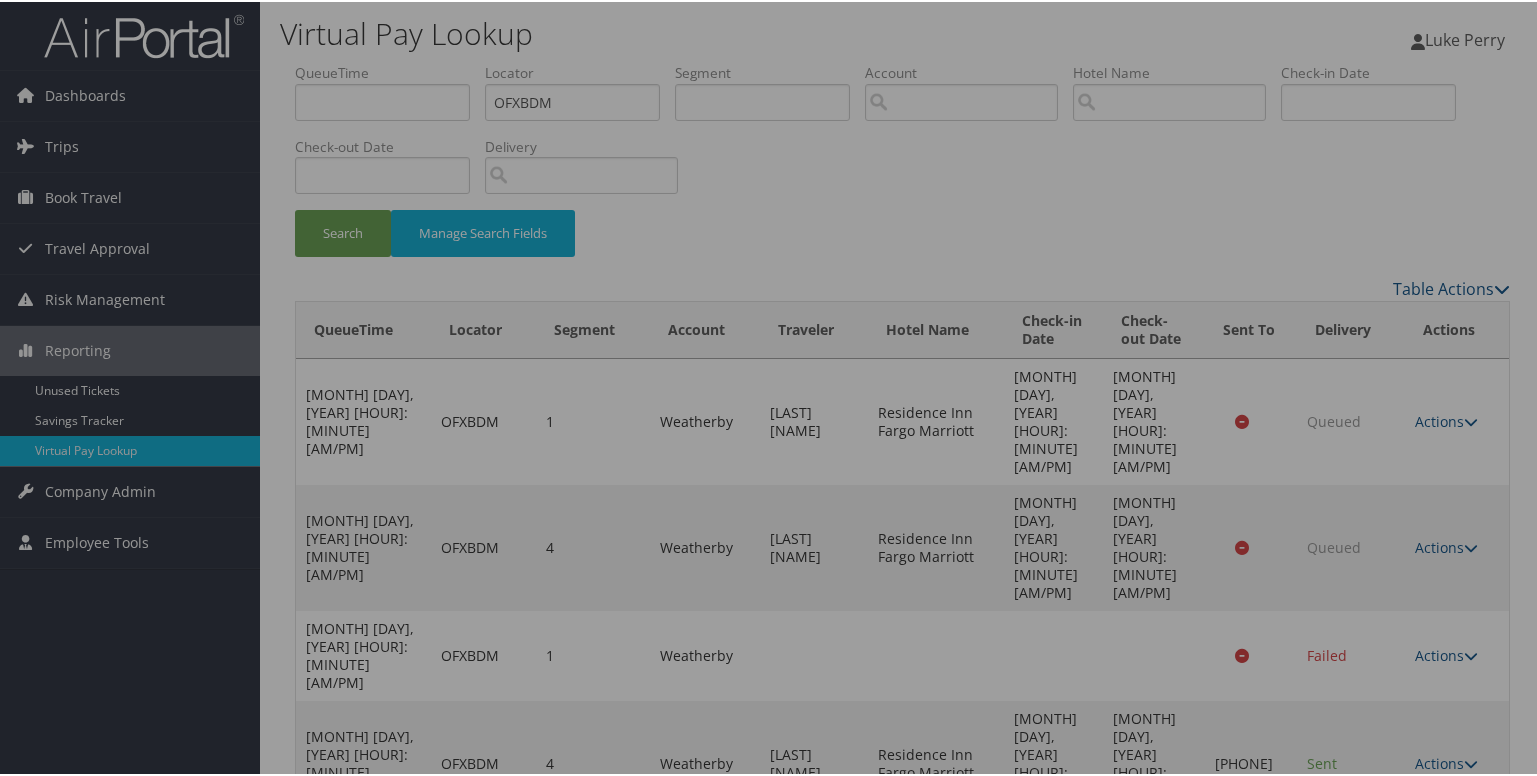scroll, scrollTop: 0, scrollLeft: 0, axis: both 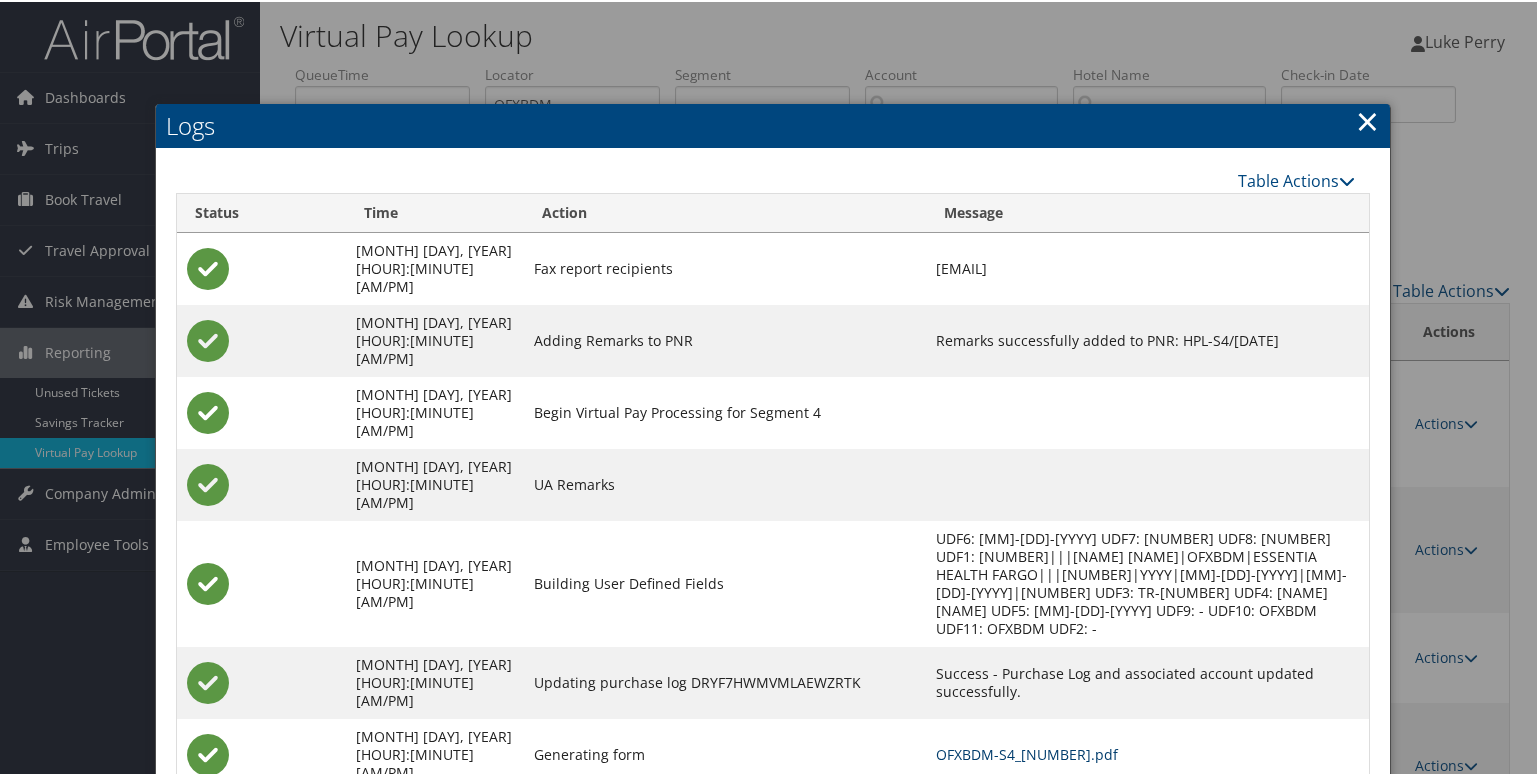click on "OFXBDM-S4_[NUMBER].pdf" at bounding box center (1027, 752) 